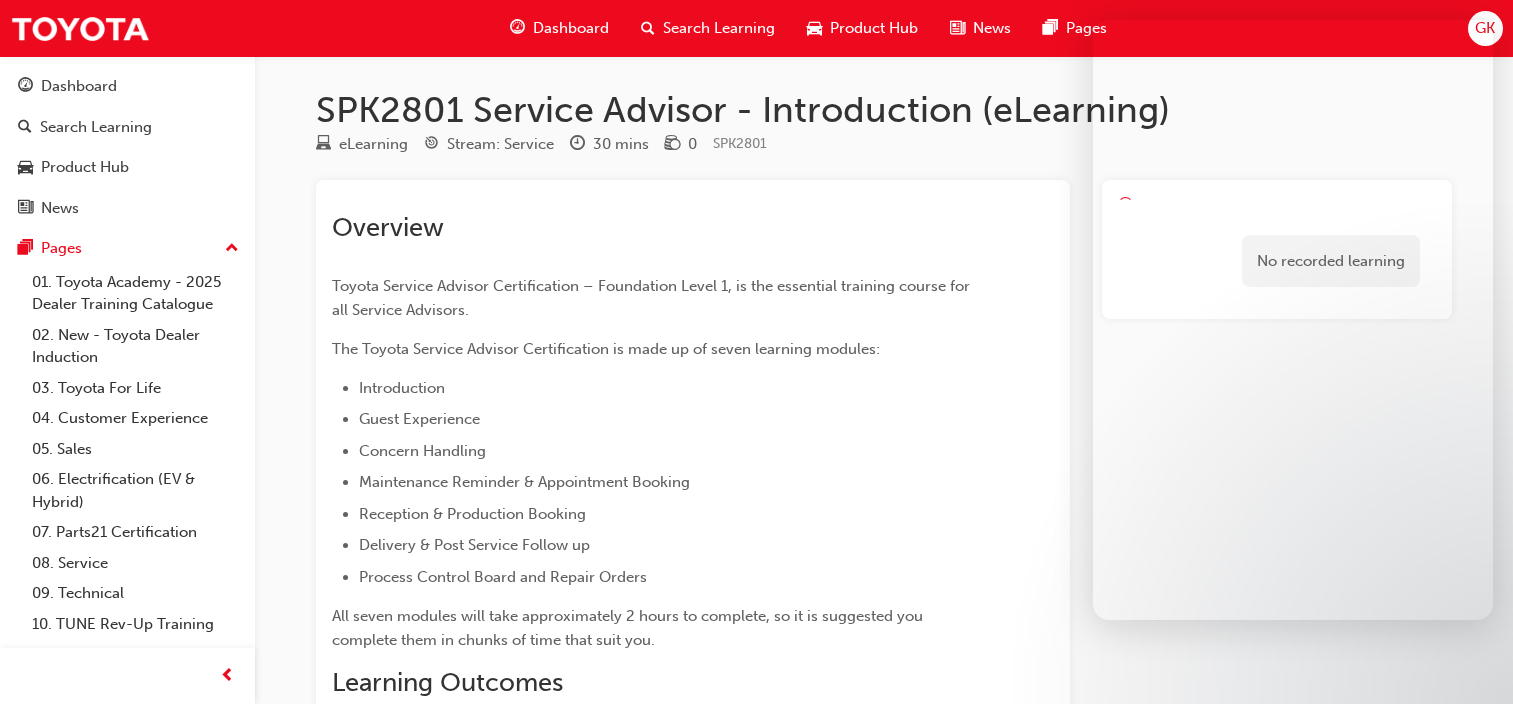 scroll, scrollTop: 0, scrollLeft: 0, axis: both 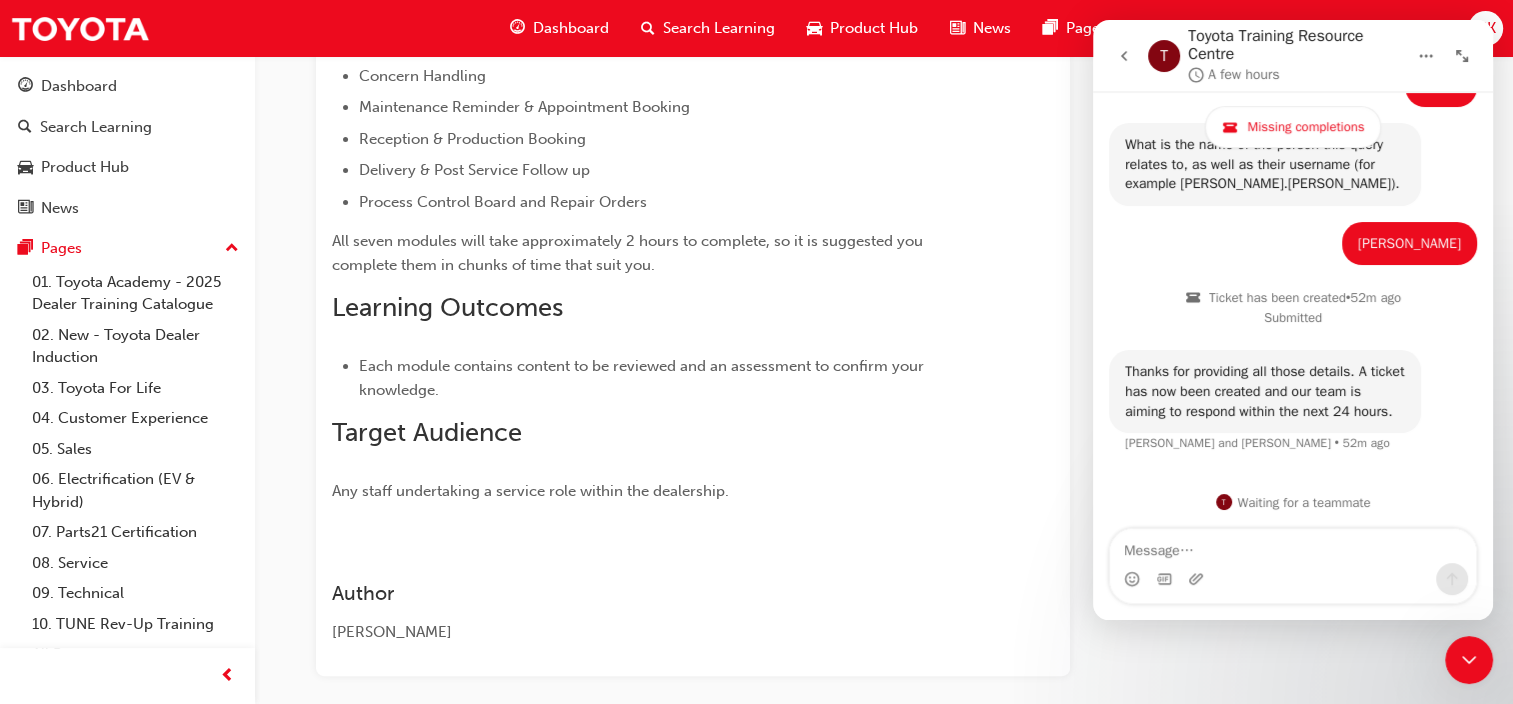 click 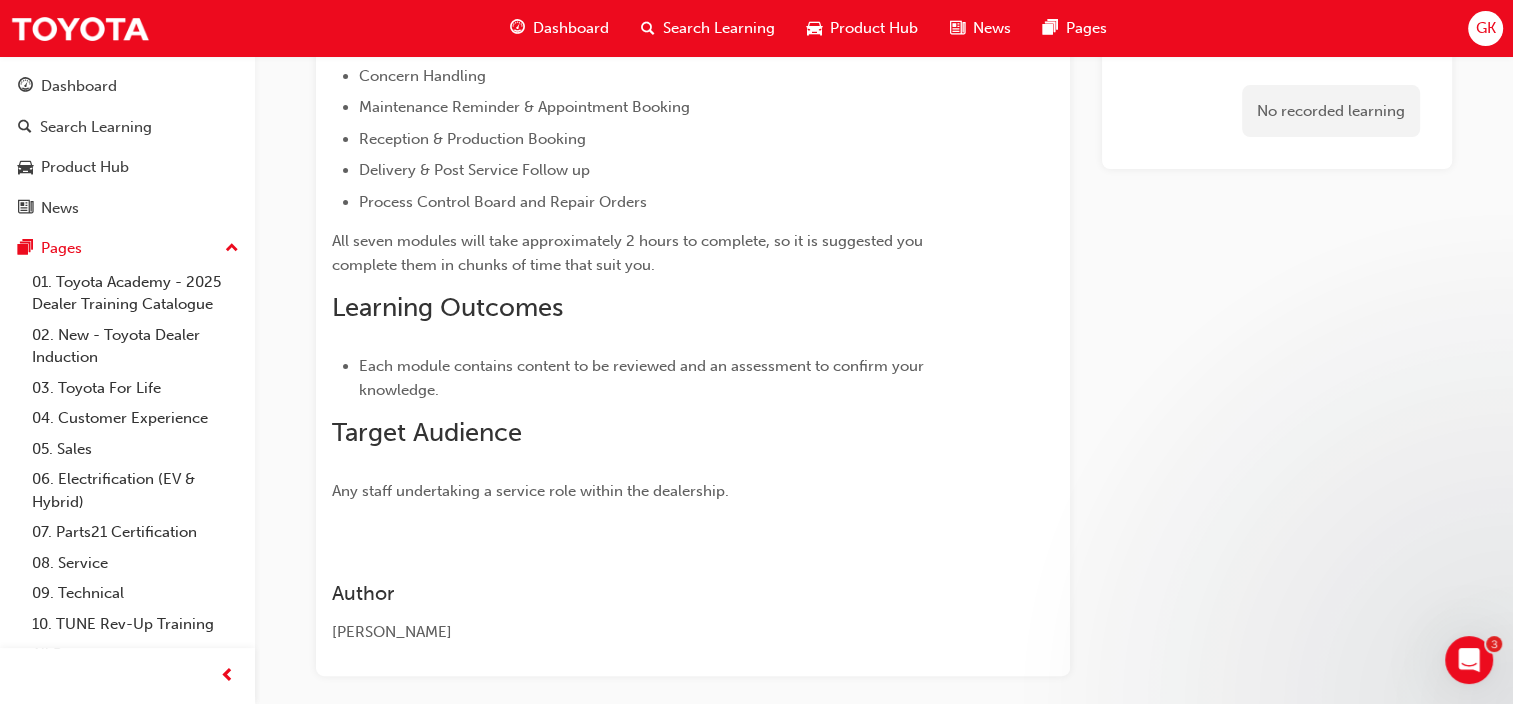 scroll, scrollTop: 0, scrollLeft: 0, axis: both 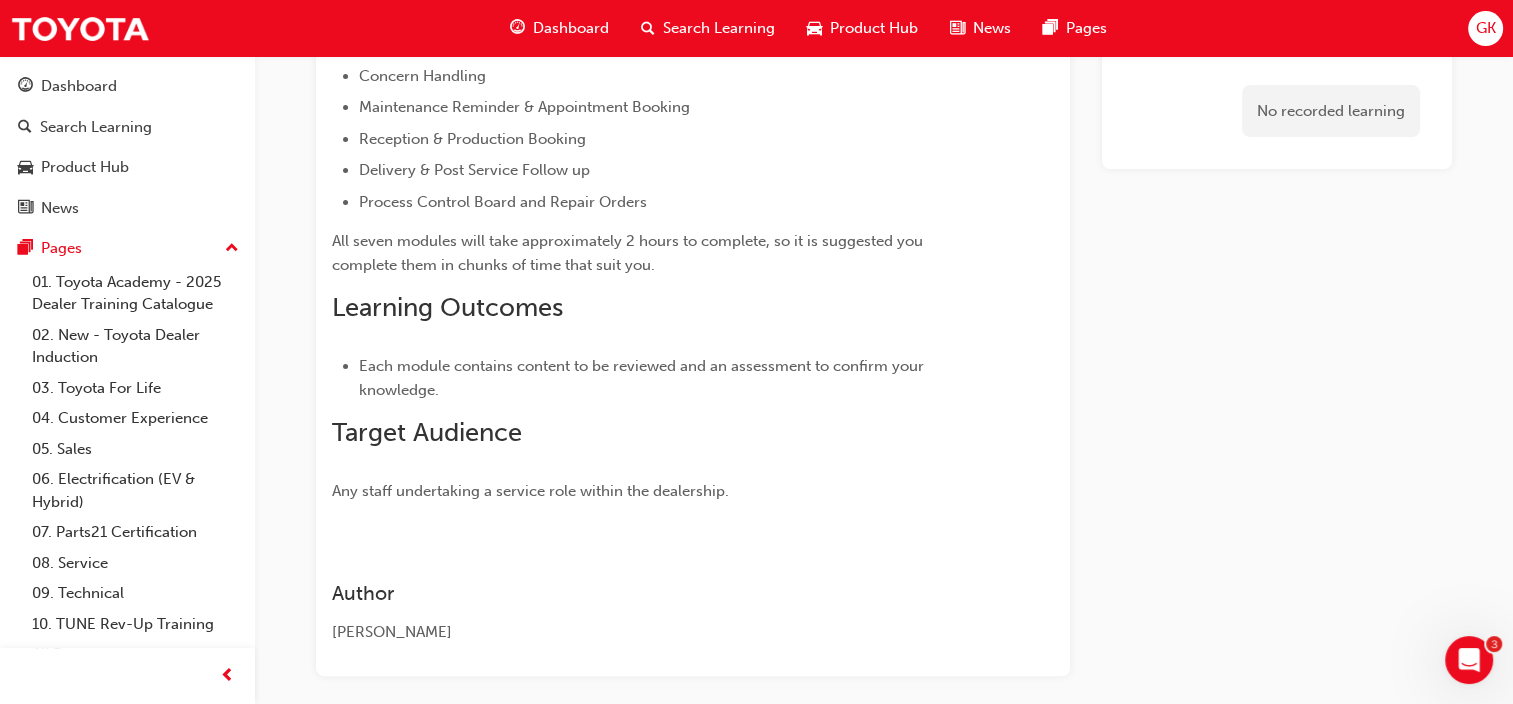 click on "Dashboard" at bounding box center [571, 28] 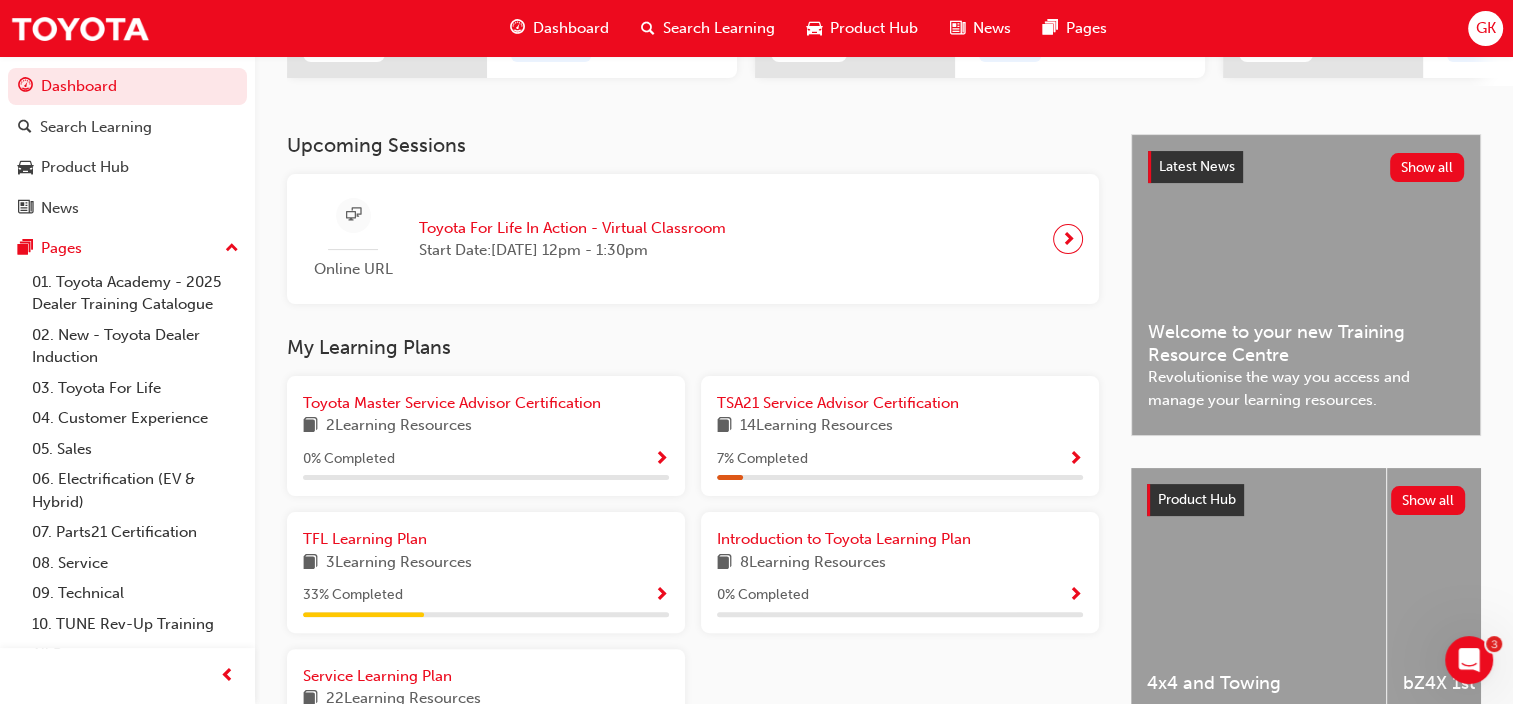click on "14  Learning Resources" at bounding box center [816, 426] 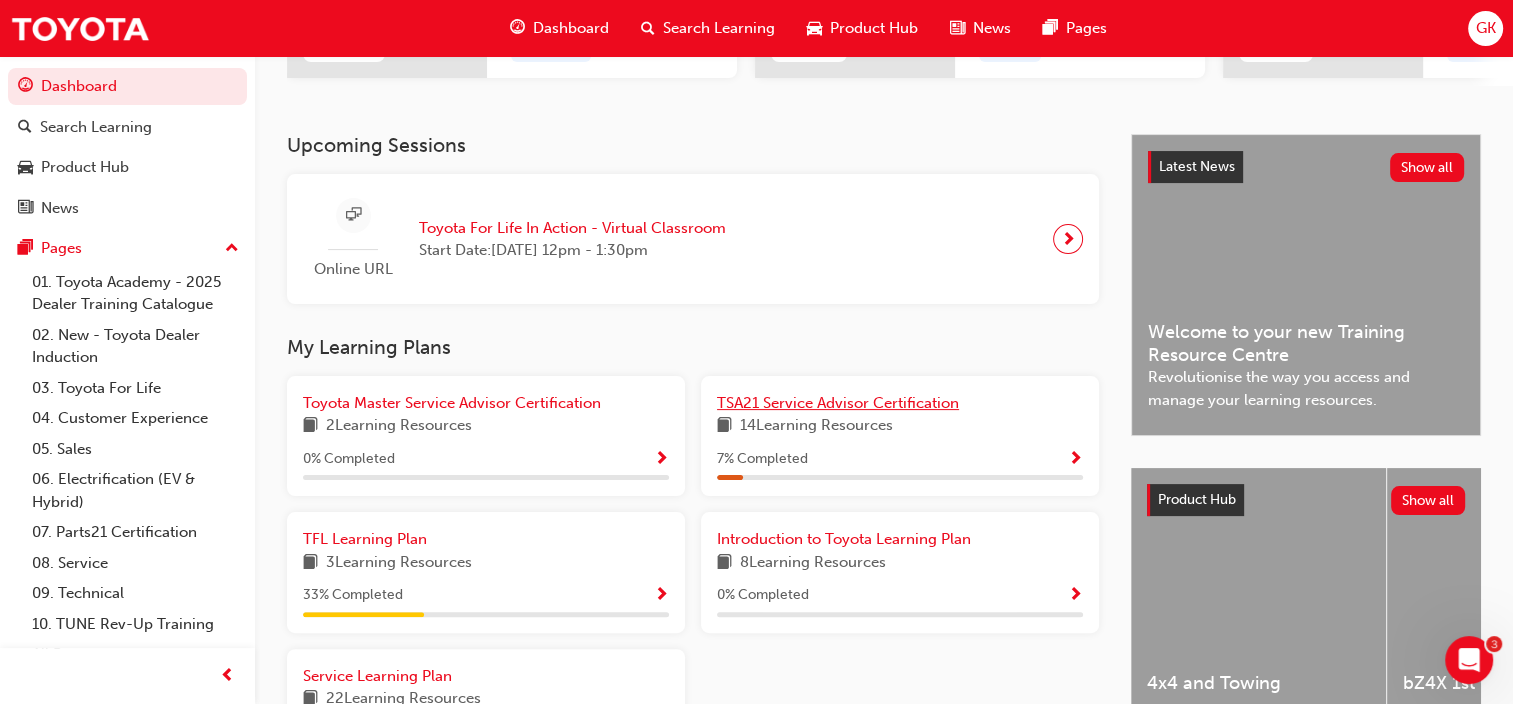 click on "TSA21 Service Advisor Certification" at bounding box center [838, 403] 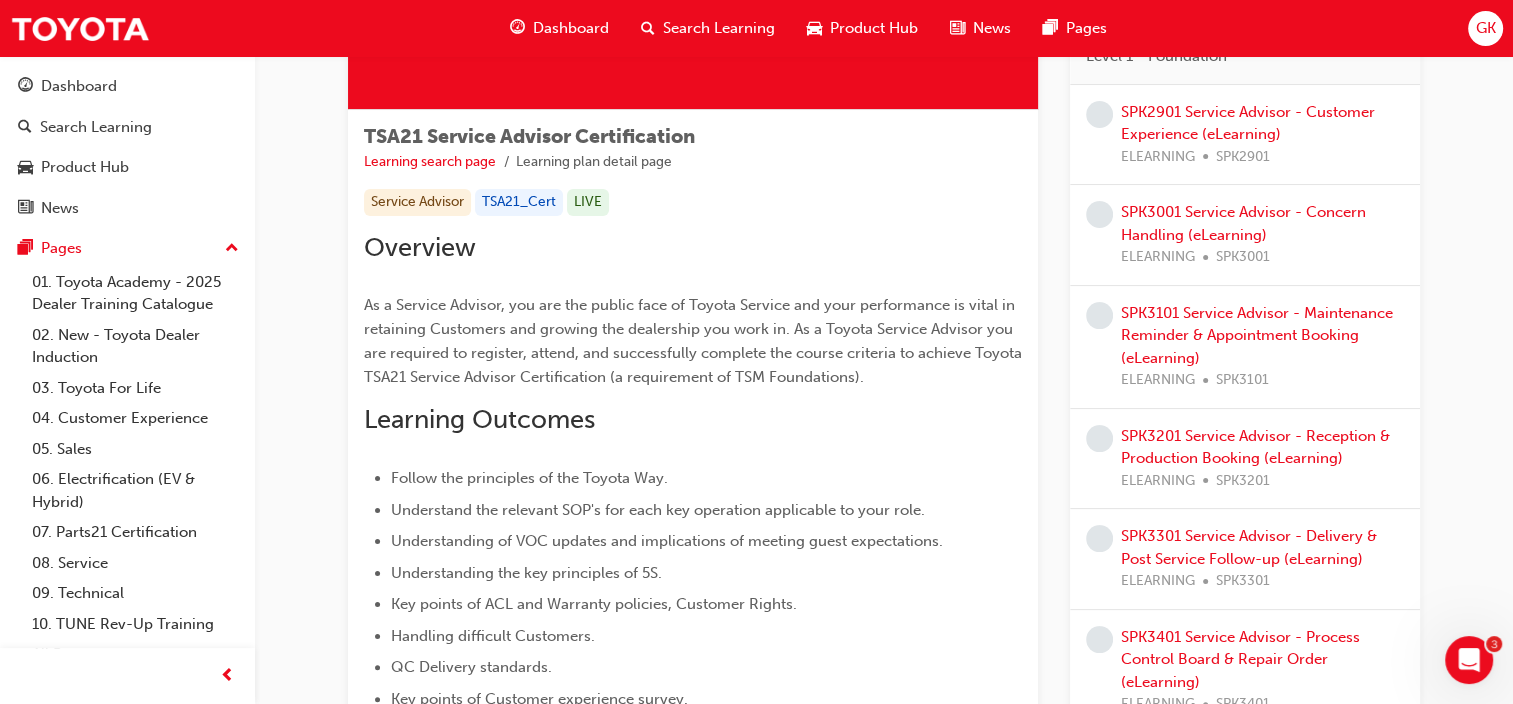 scroll, scrollTop: 300, scrollLeft: 0, axis: vertical 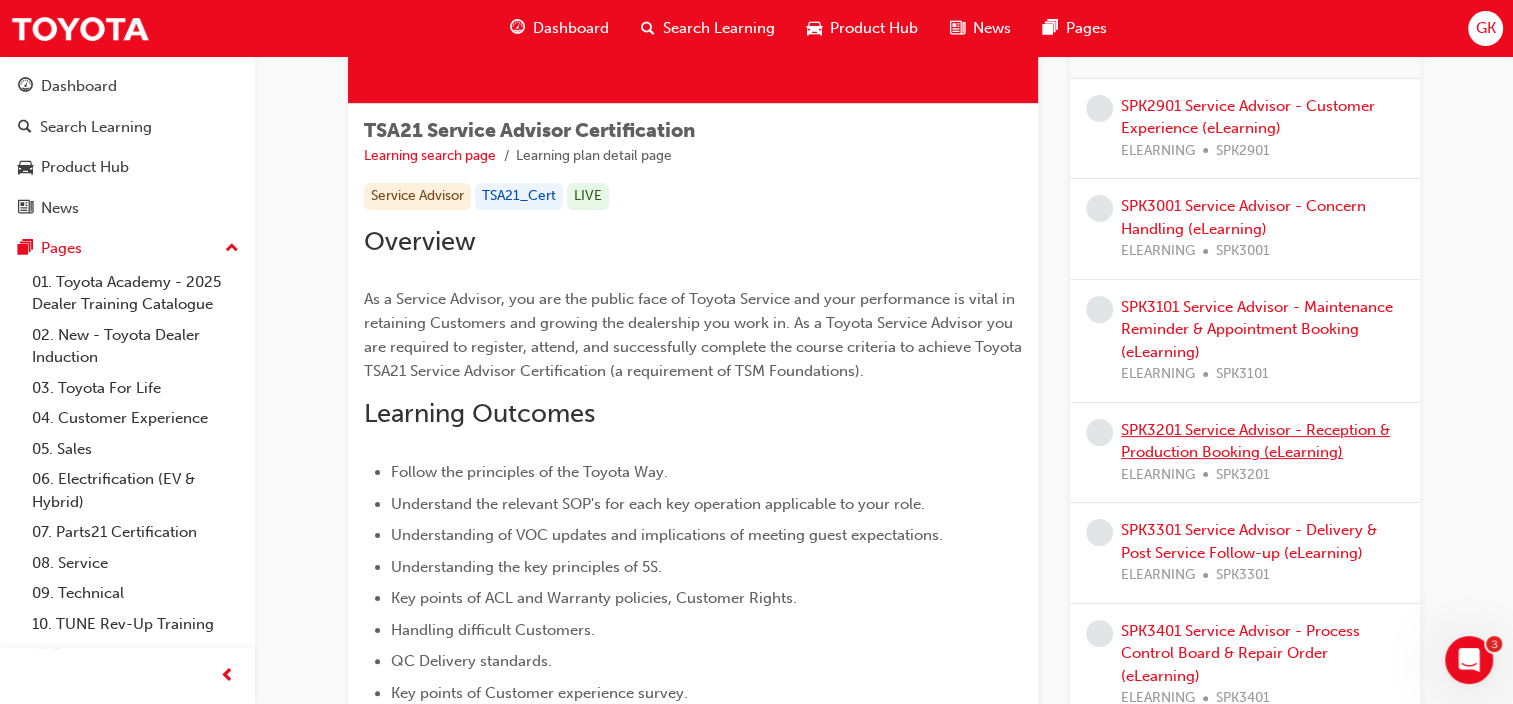 click on "SPK3201 Service Advisor - Reception & Production Booking (eLearning)" at bounding box center (1255, 441) 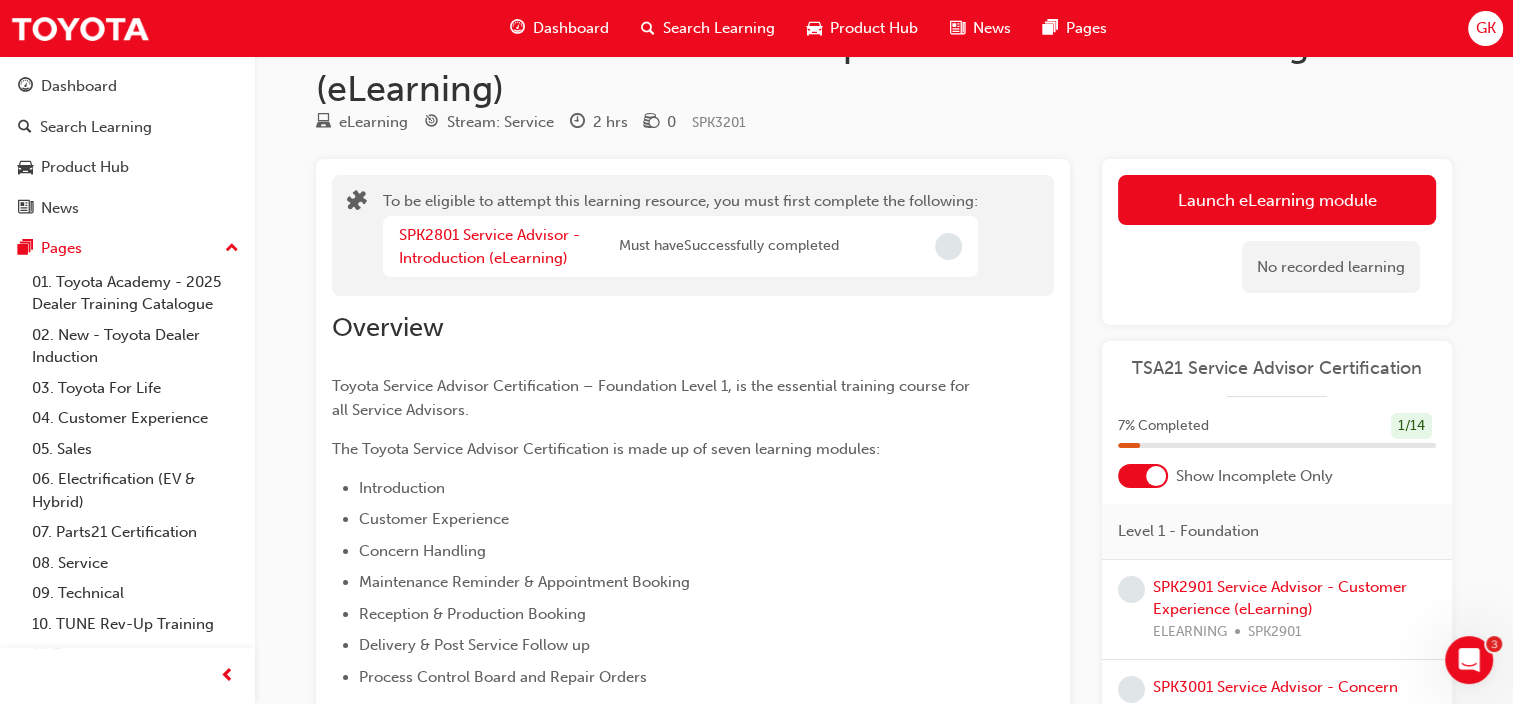 scroll, scrollTop: 24, scrollLeft: 0, axis: vertical 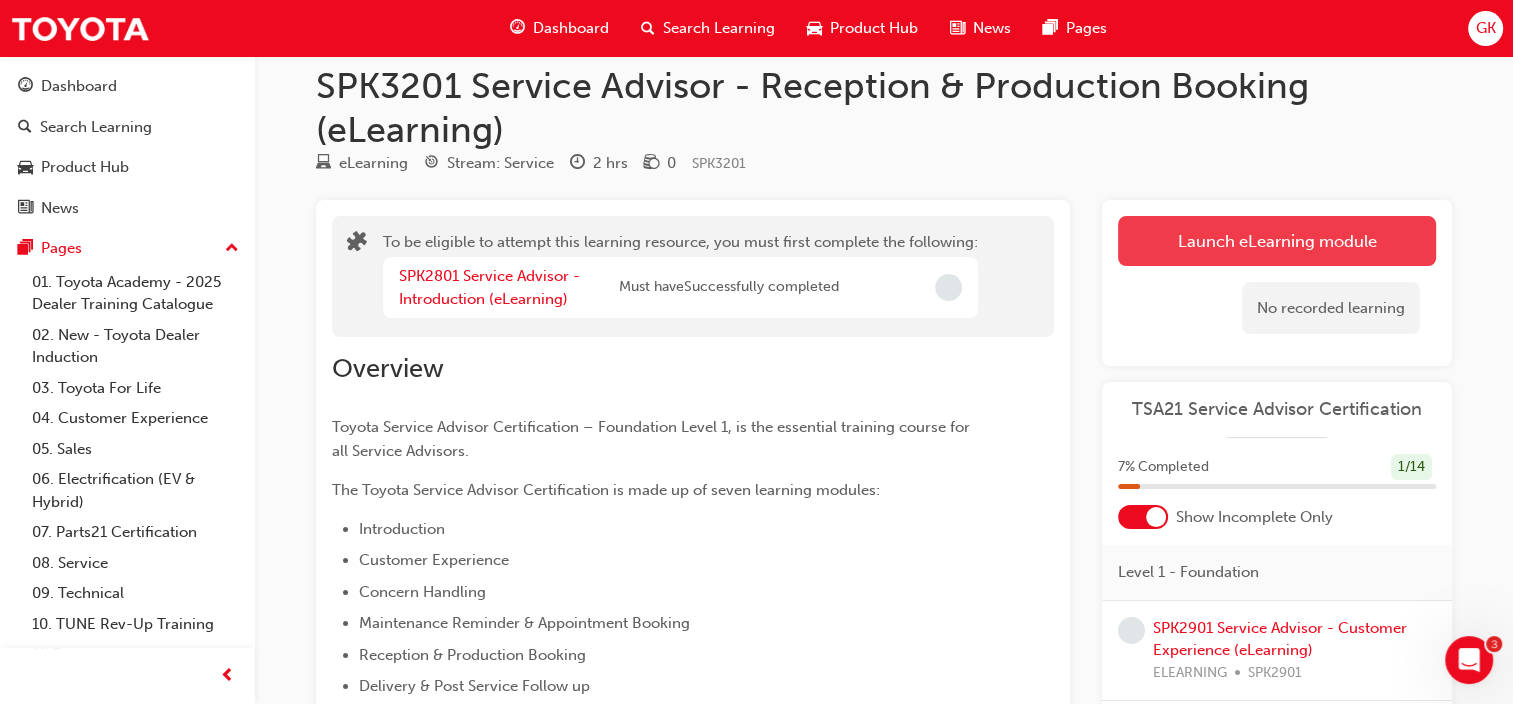 click on "Launch eLearning module" at bounding box center (1277, 241) 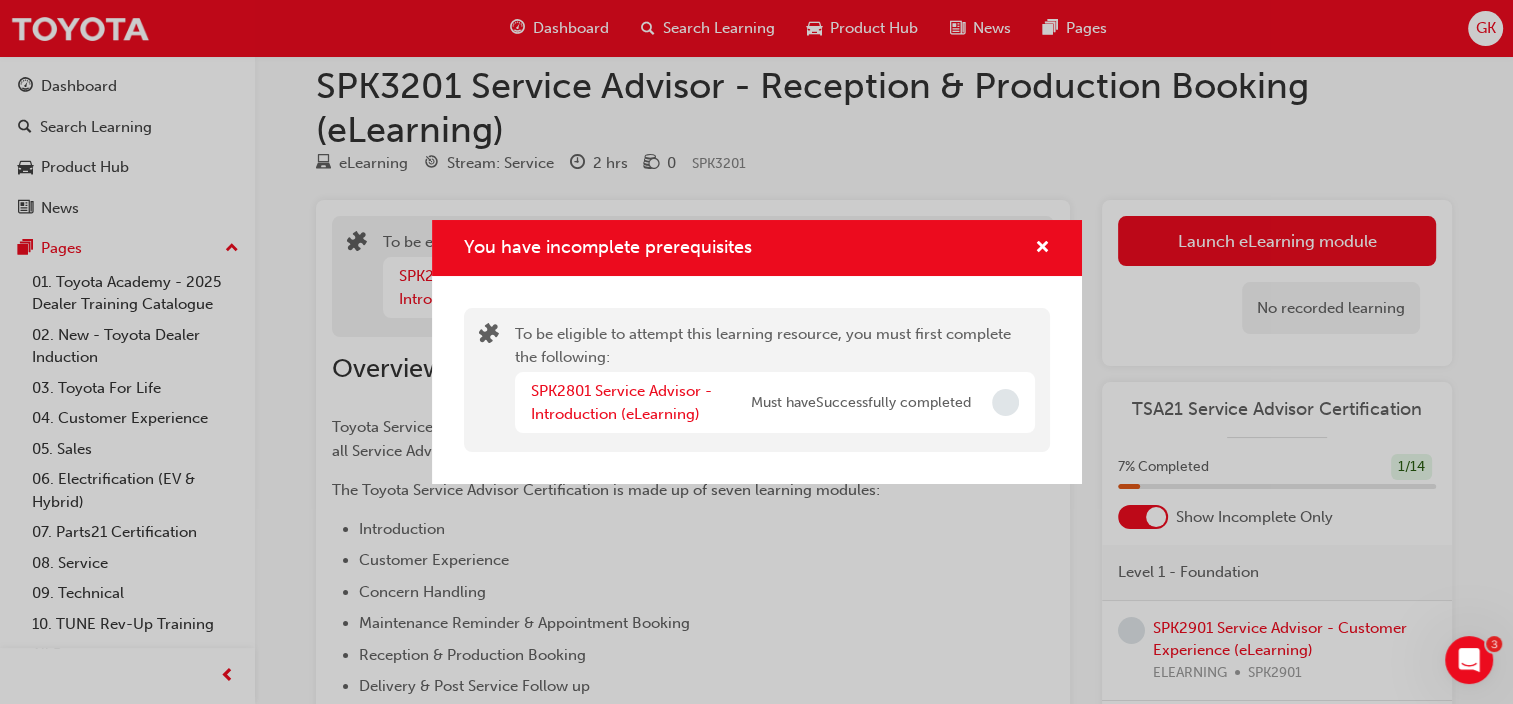 click on "You have incomplete prerequisites" at bounding box center [757, 248] 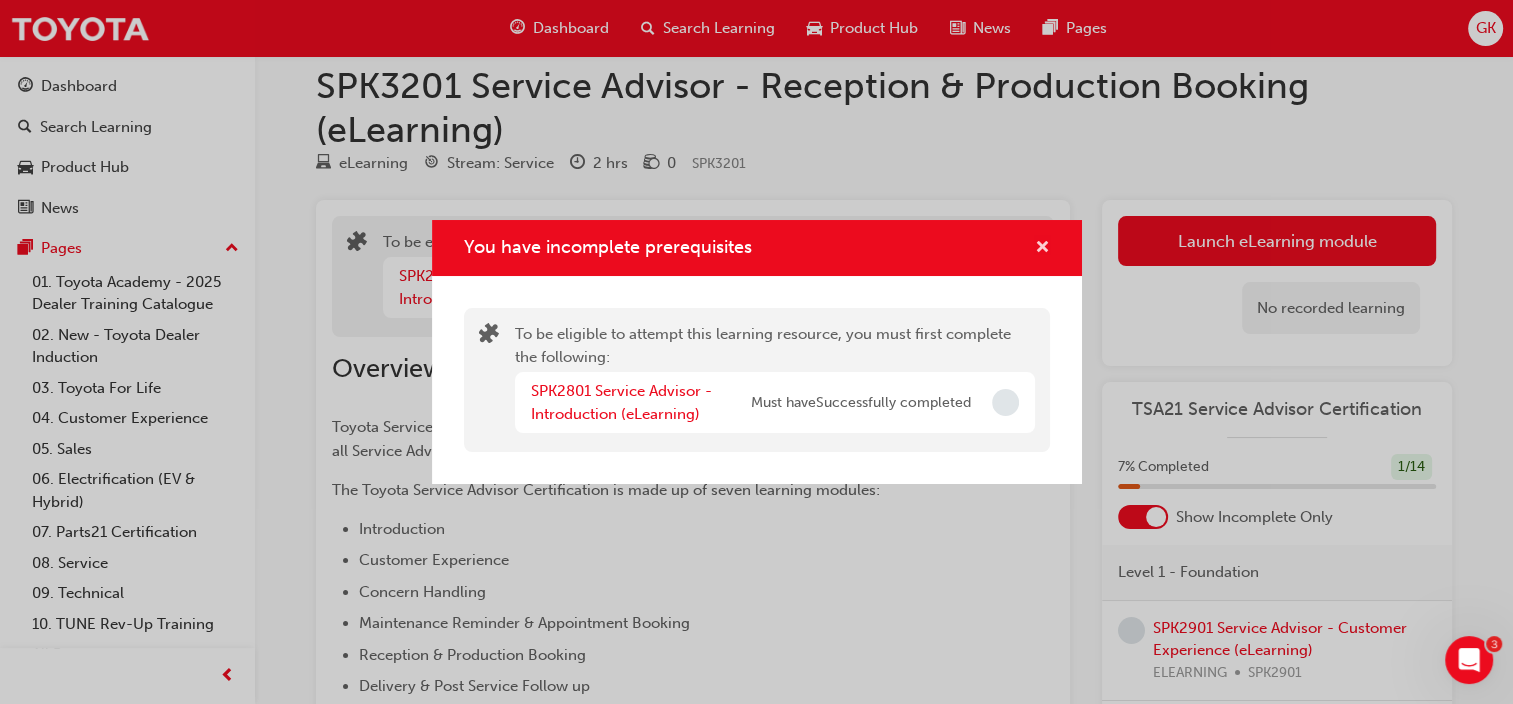 click at bounding box center (1042, 249) 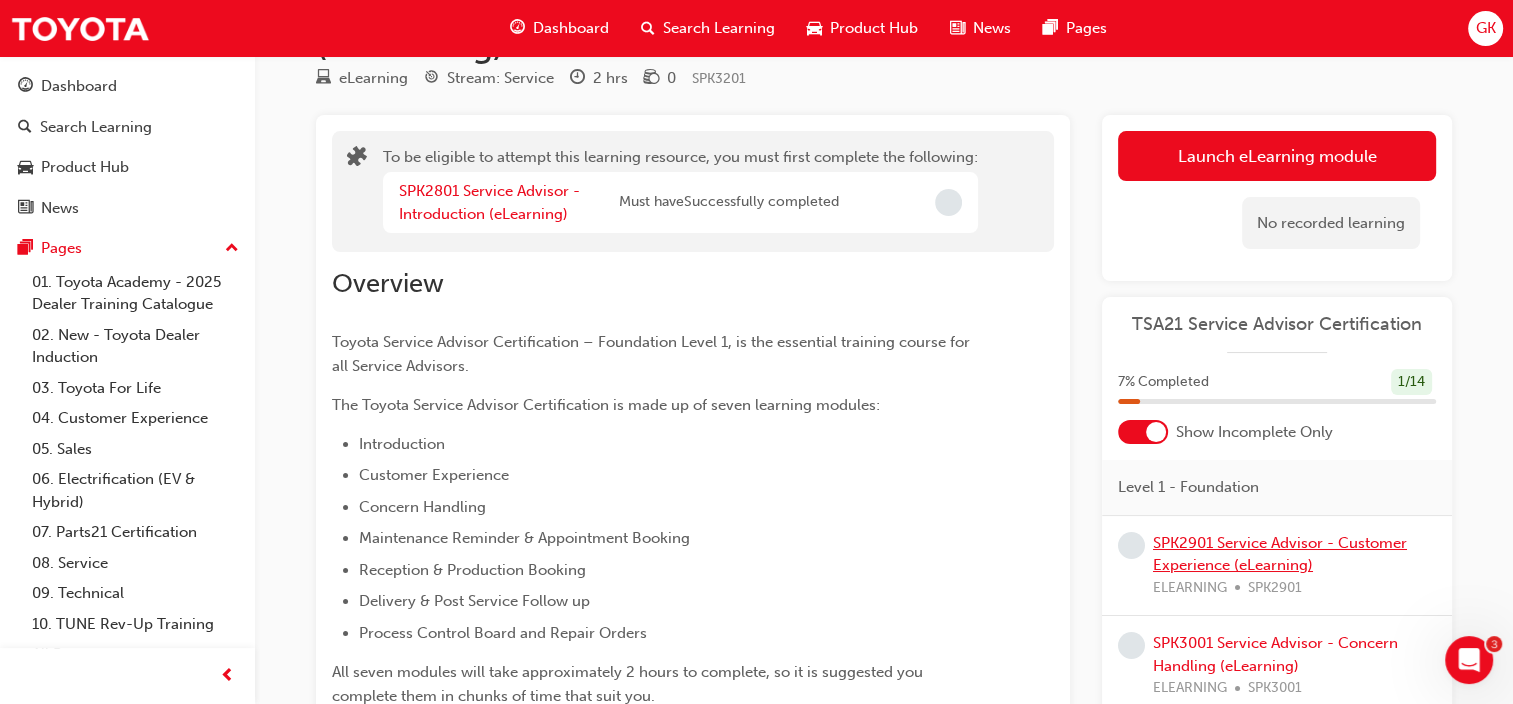 scroll, scrollTop: 224, scrollLeft: 0, axis: vertical 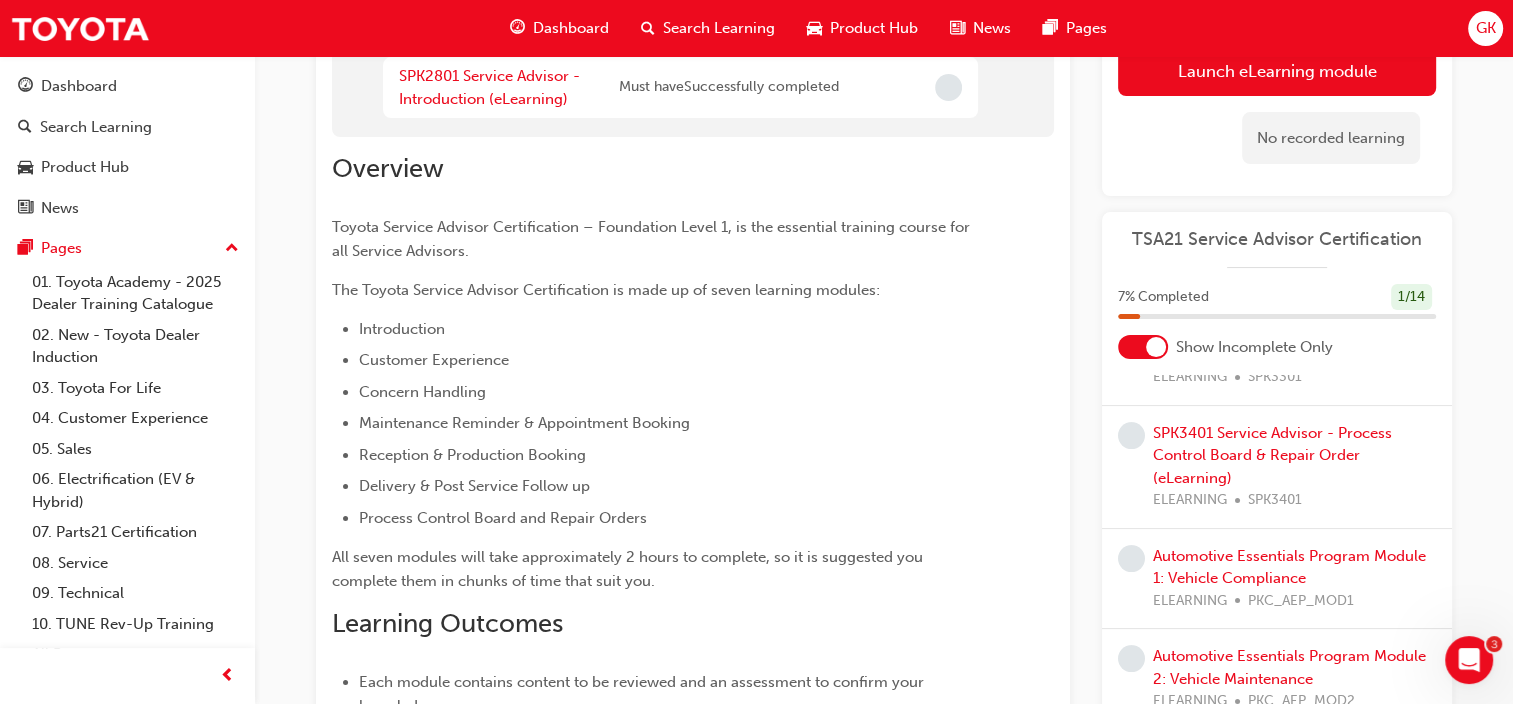 click on "SPK3401 Service Advisor - Process Control Board & Repair Order (eLearning) ELEARNING SPK3401" at bounding box center [1294, 467] 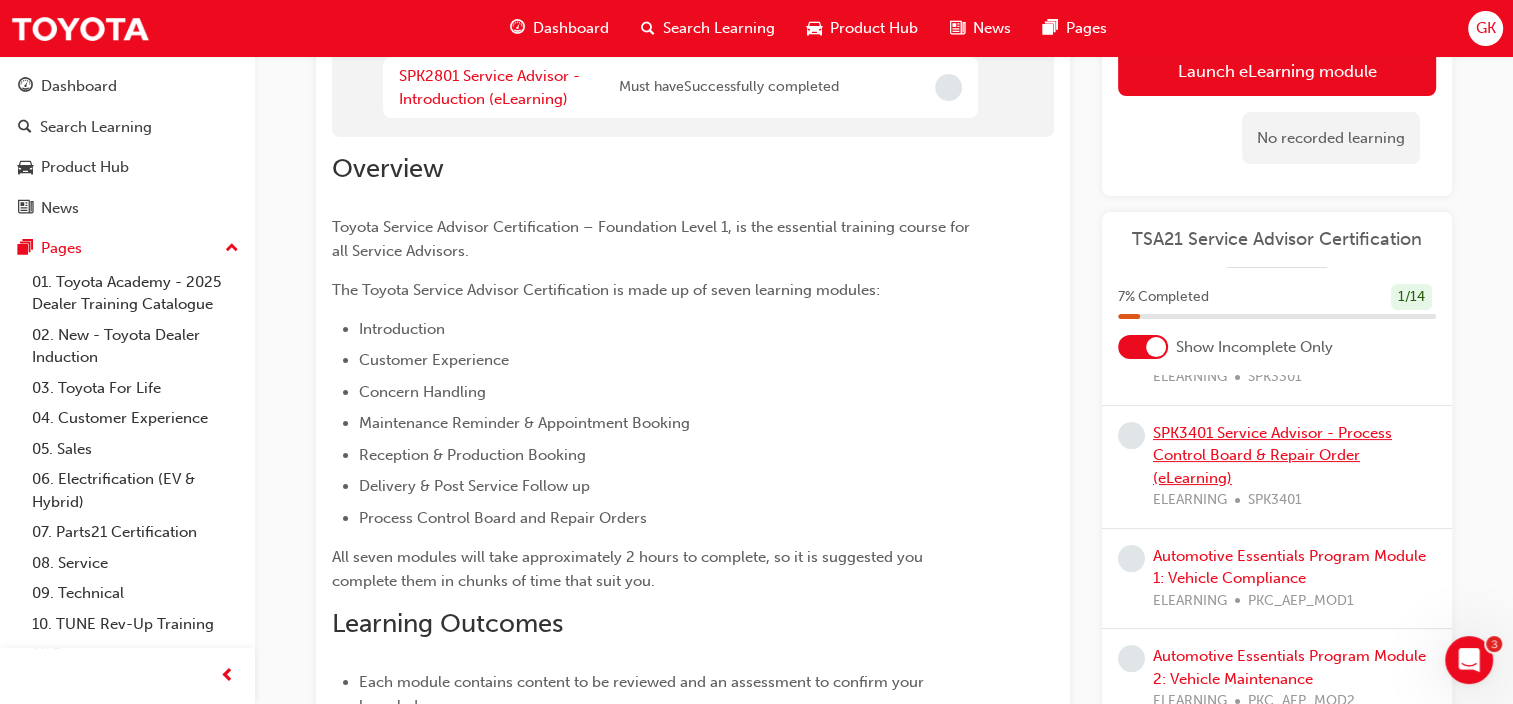 click on "SPK3401 Service Advisor - Process Control Board & Repair Order (eLearning)" at bounding box center [1272, 455] 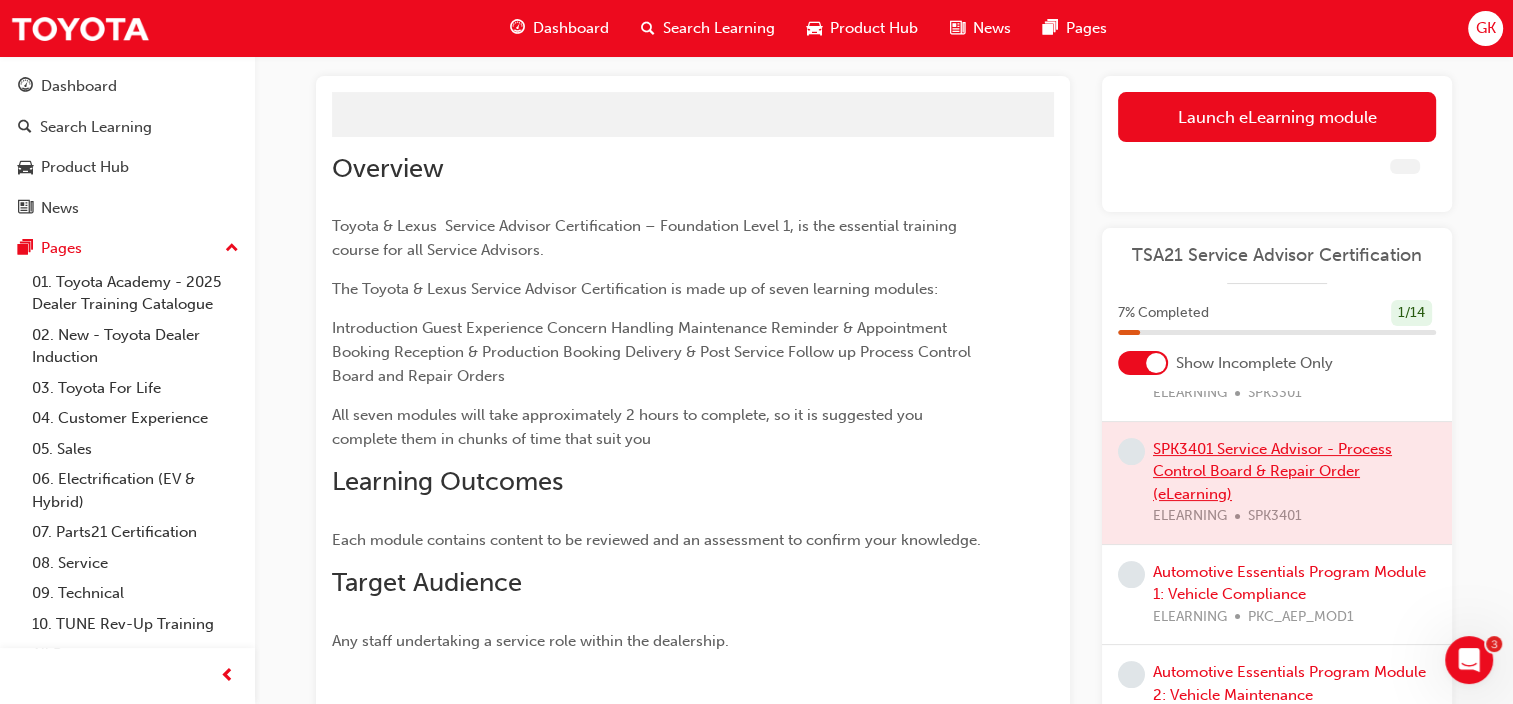 scroll, scrollTop: 224, scrollLeft: 0, axis: vertical 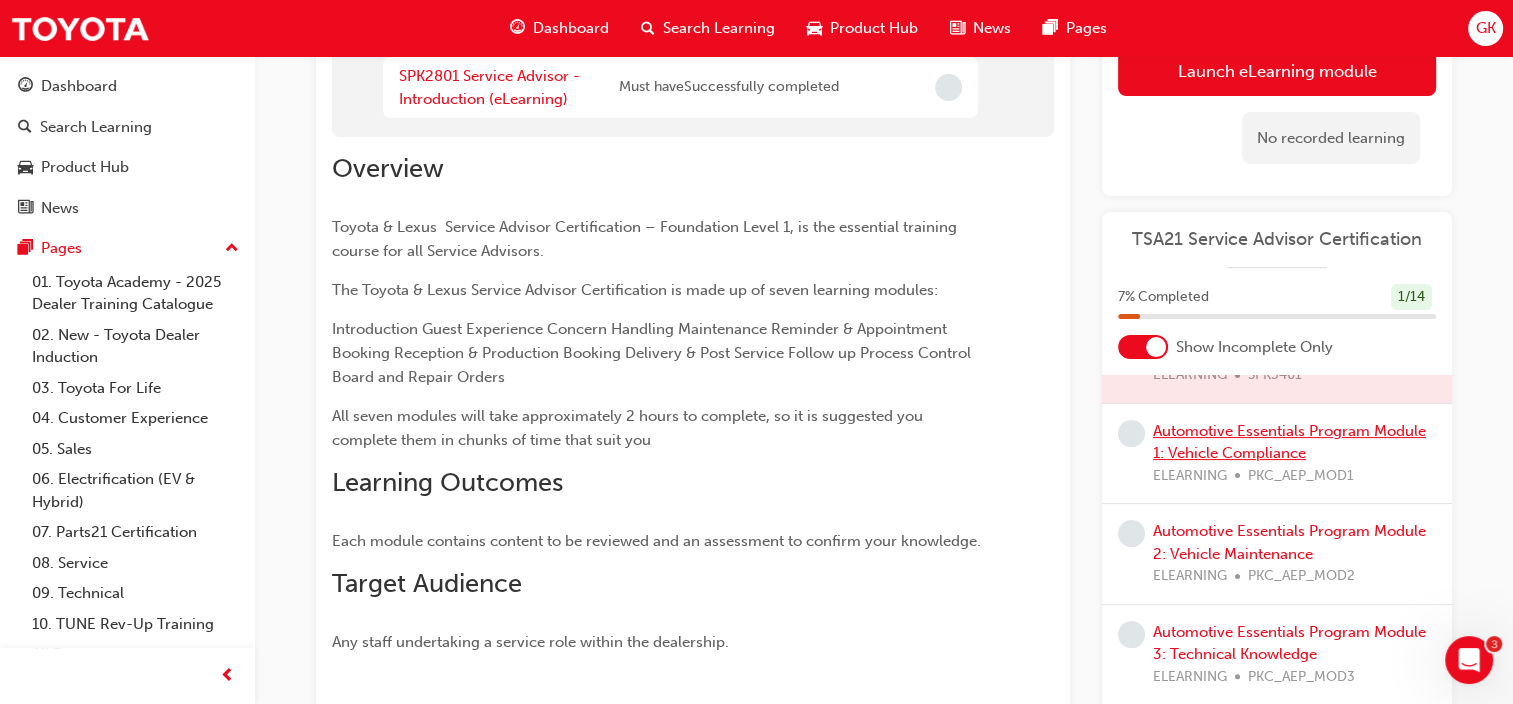 click on "Automotive Essentials Program Module 1: Vehicle Compliance" at bounding box center [1289, 442] 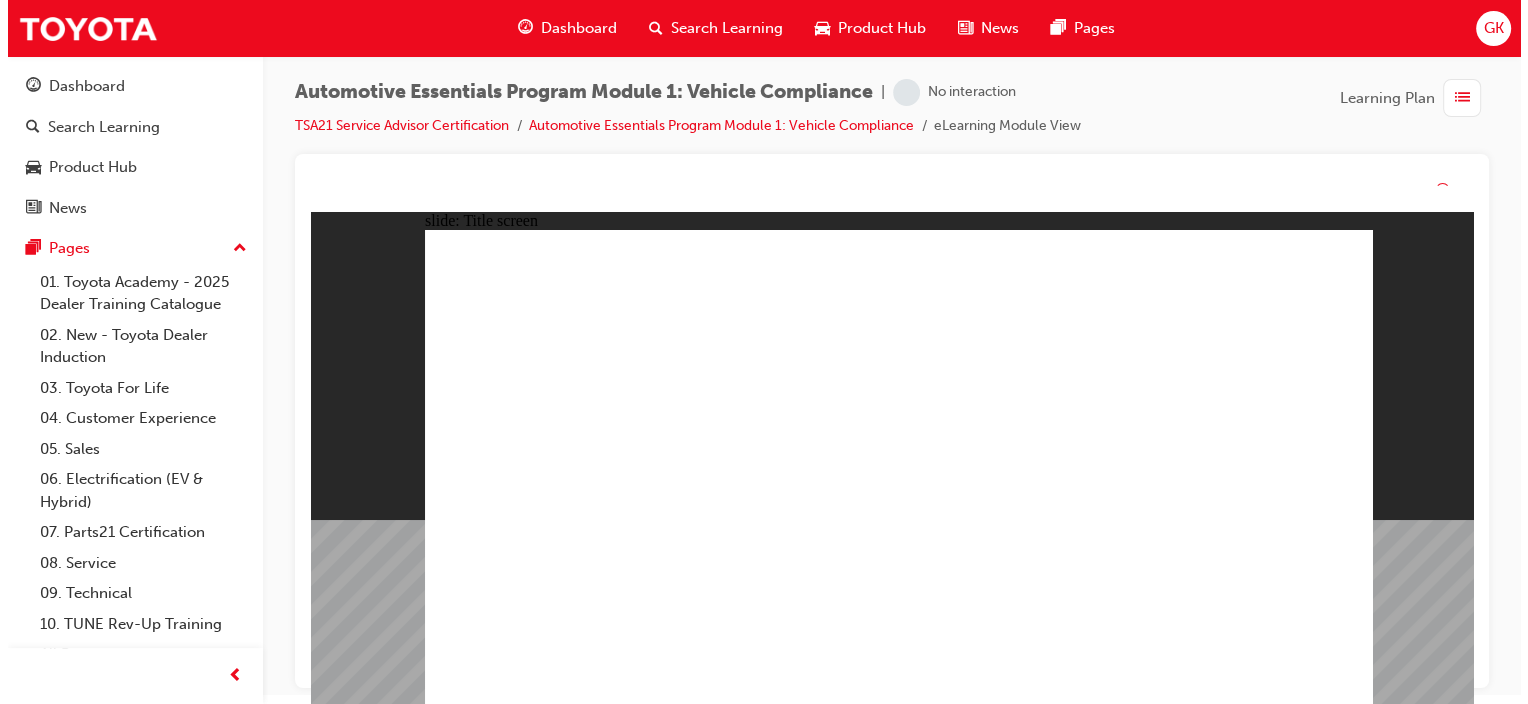 scroll, scrollTop: 0, scrollLeft: 0, axis: both 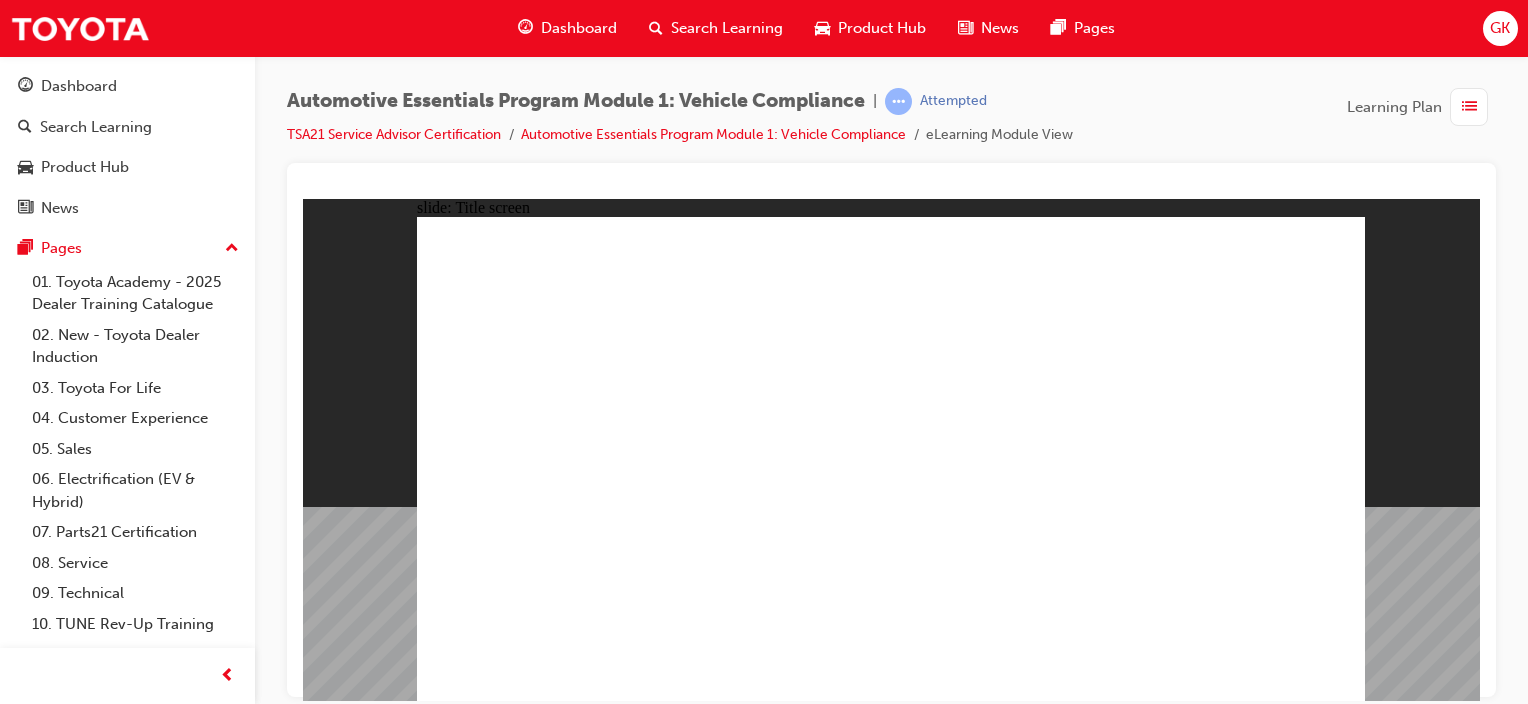 click 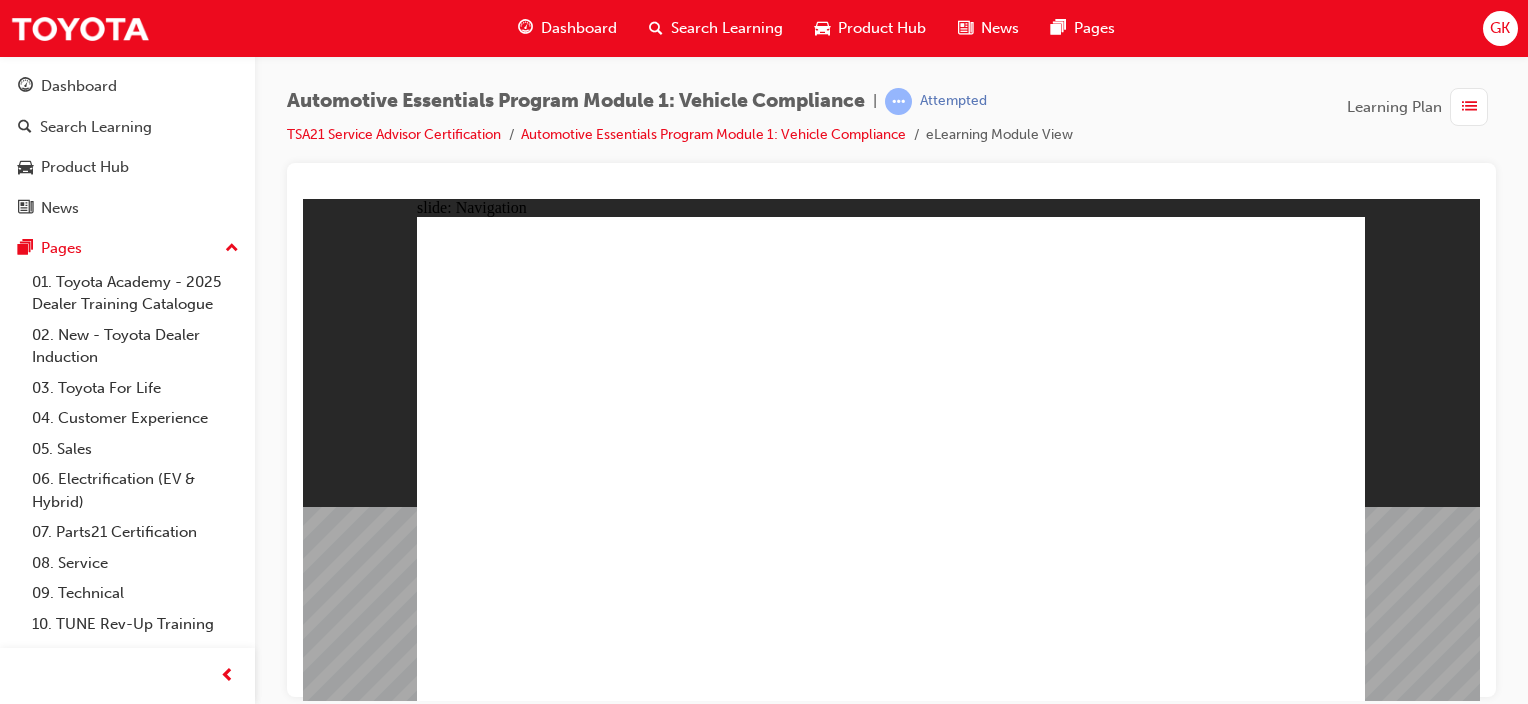 click 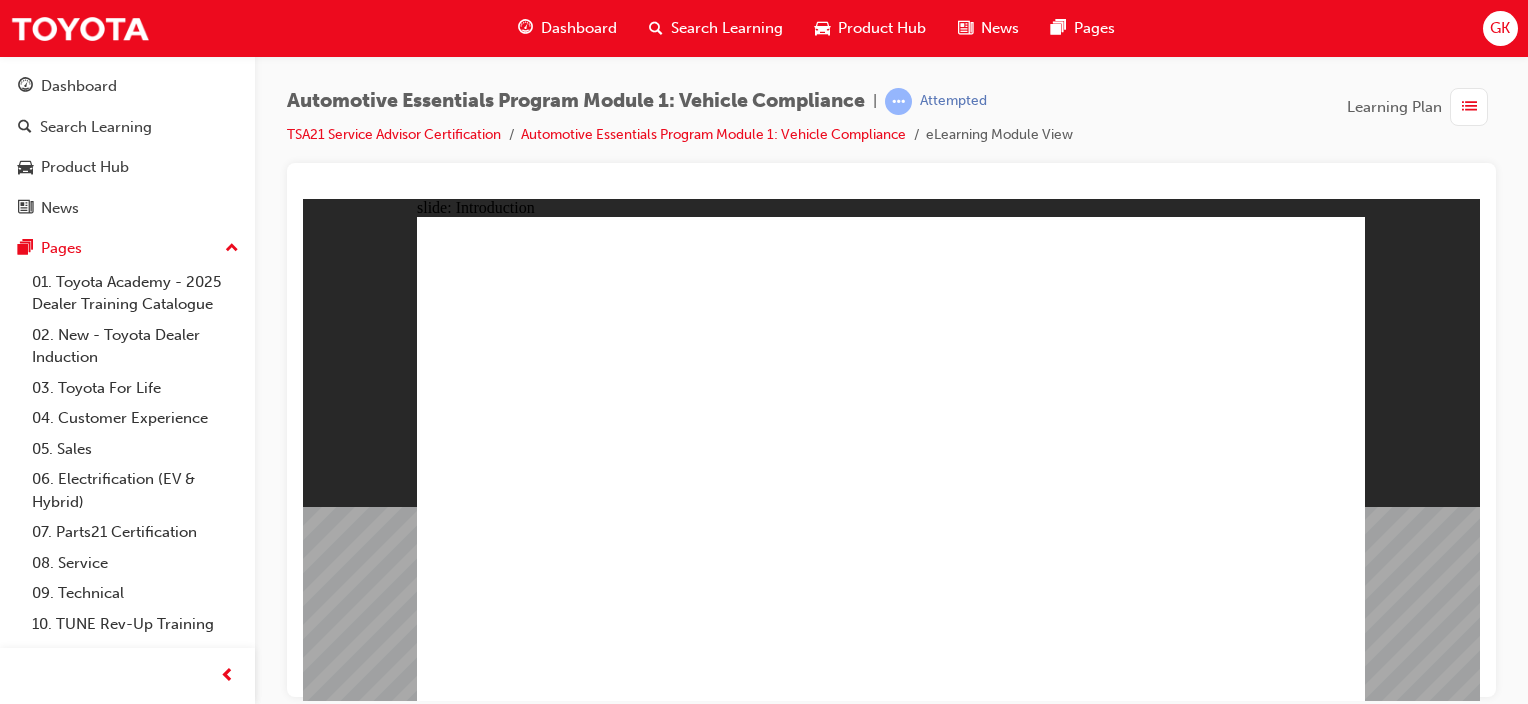 click 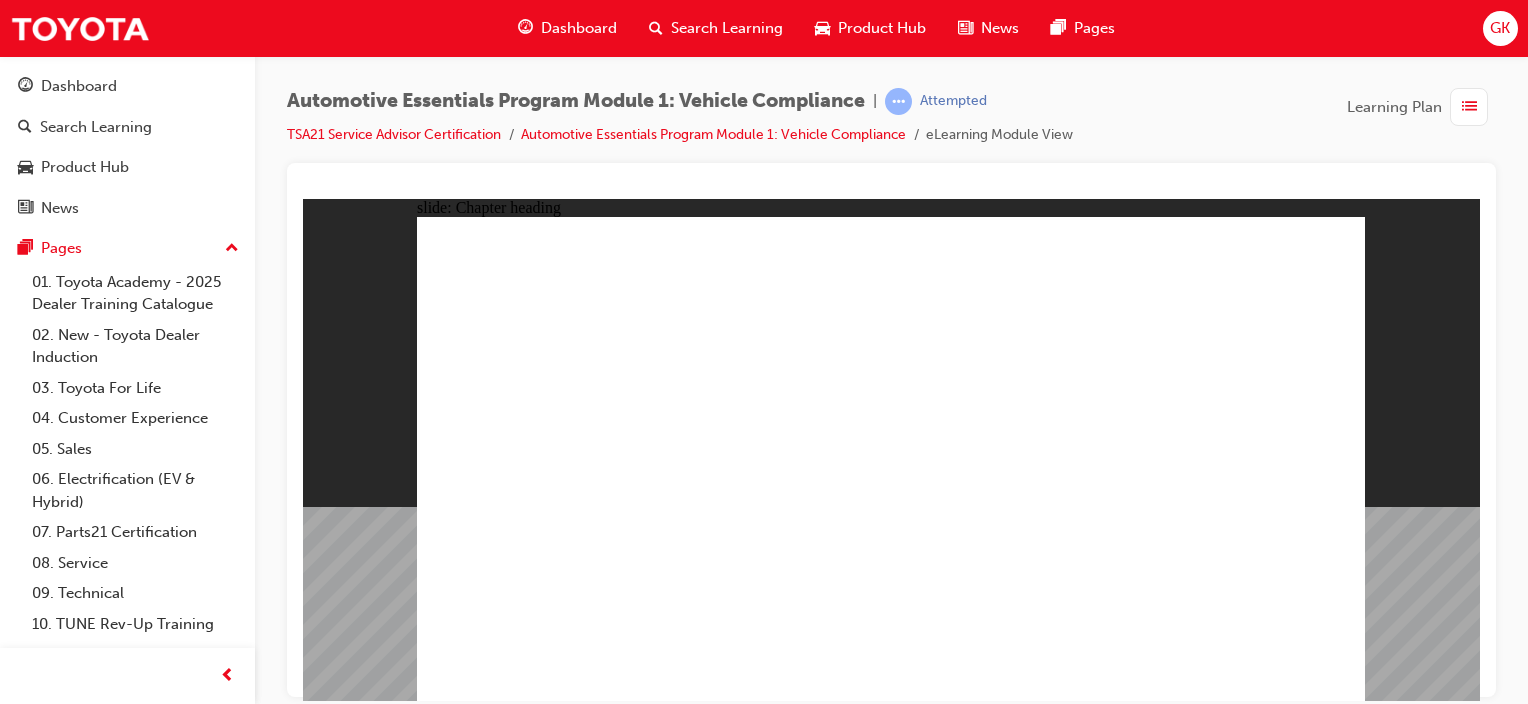 click 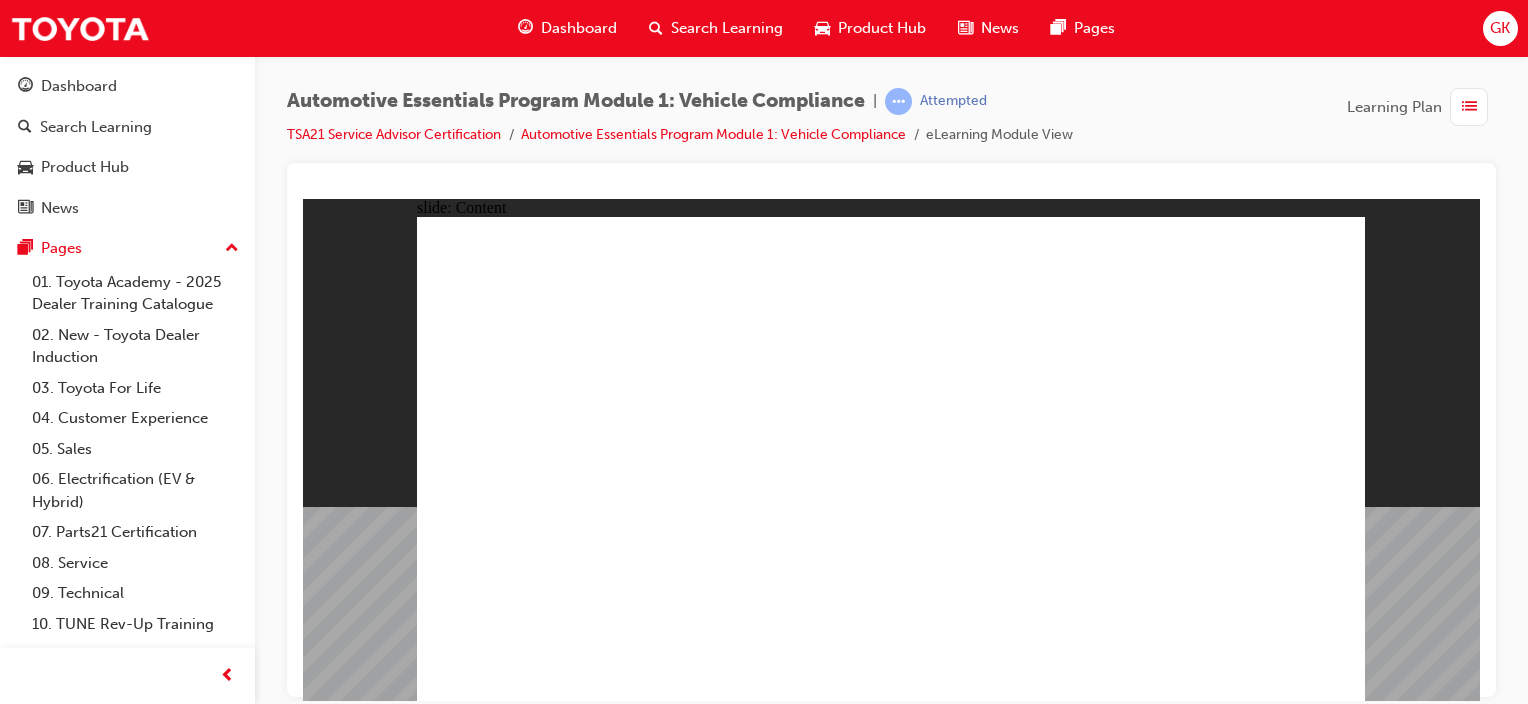click 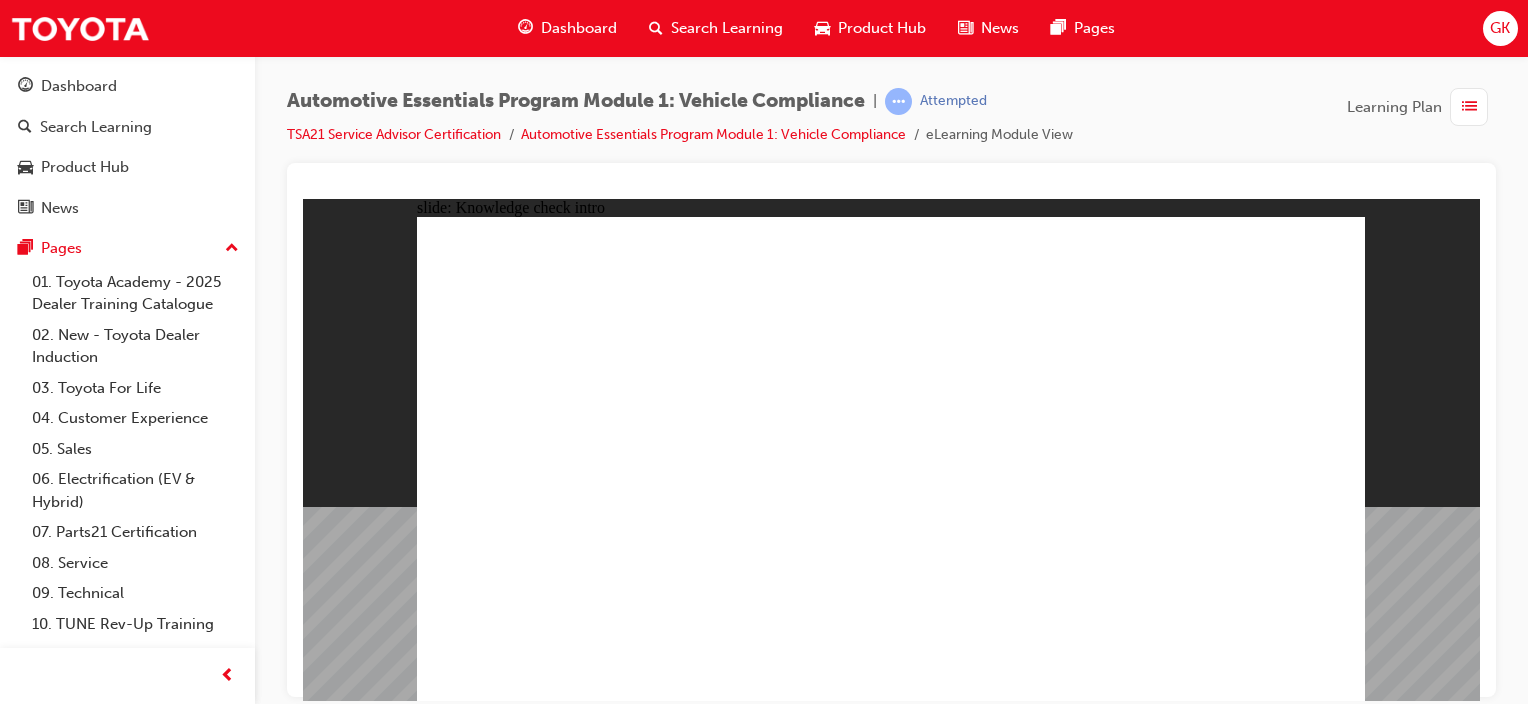 click 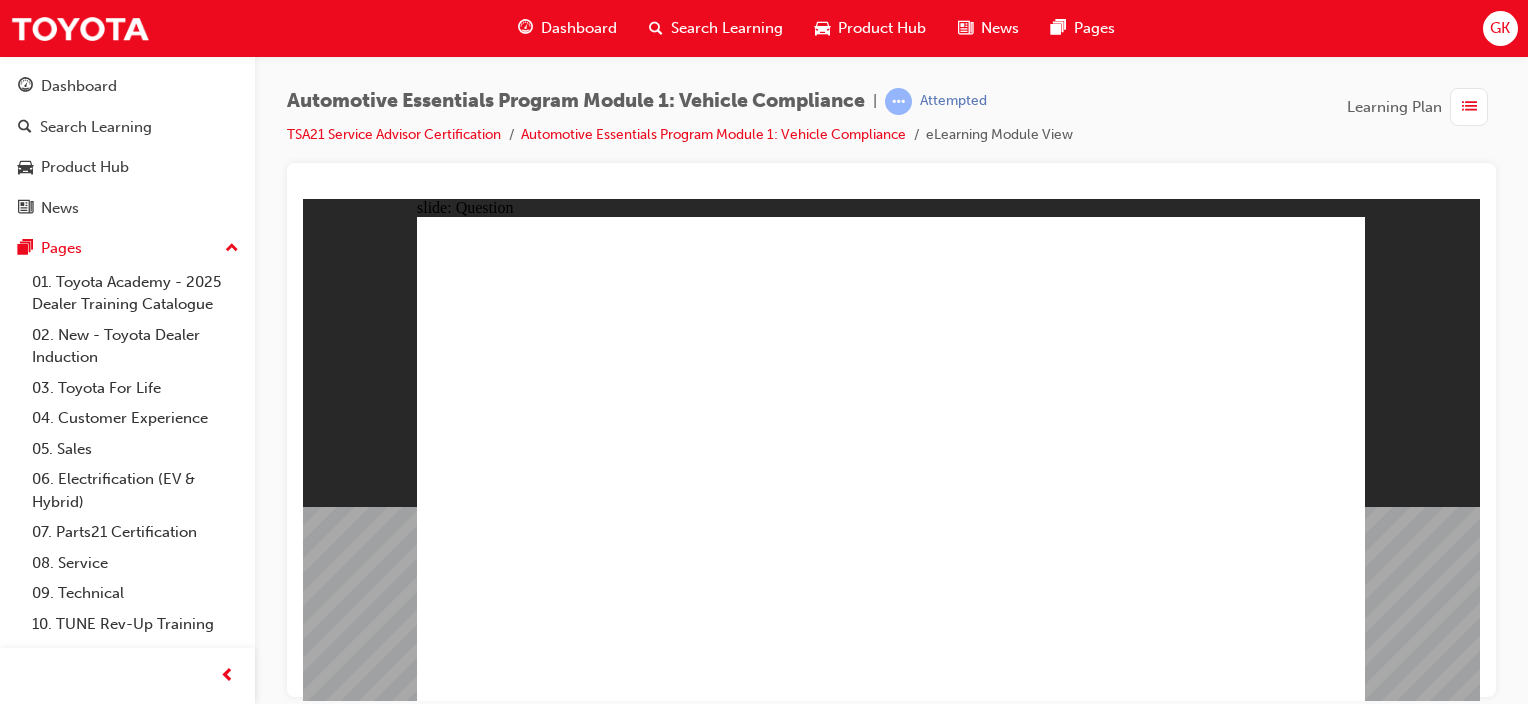 click 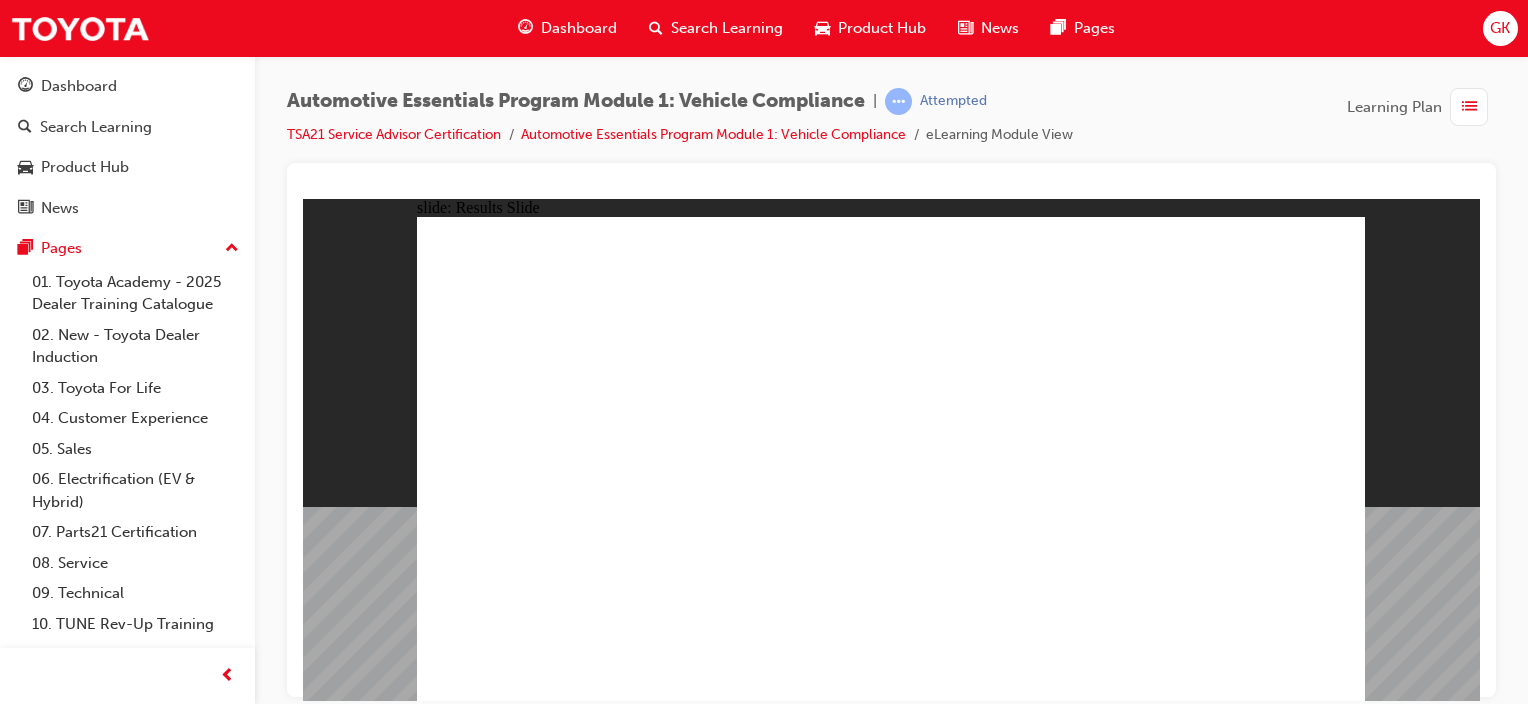 click 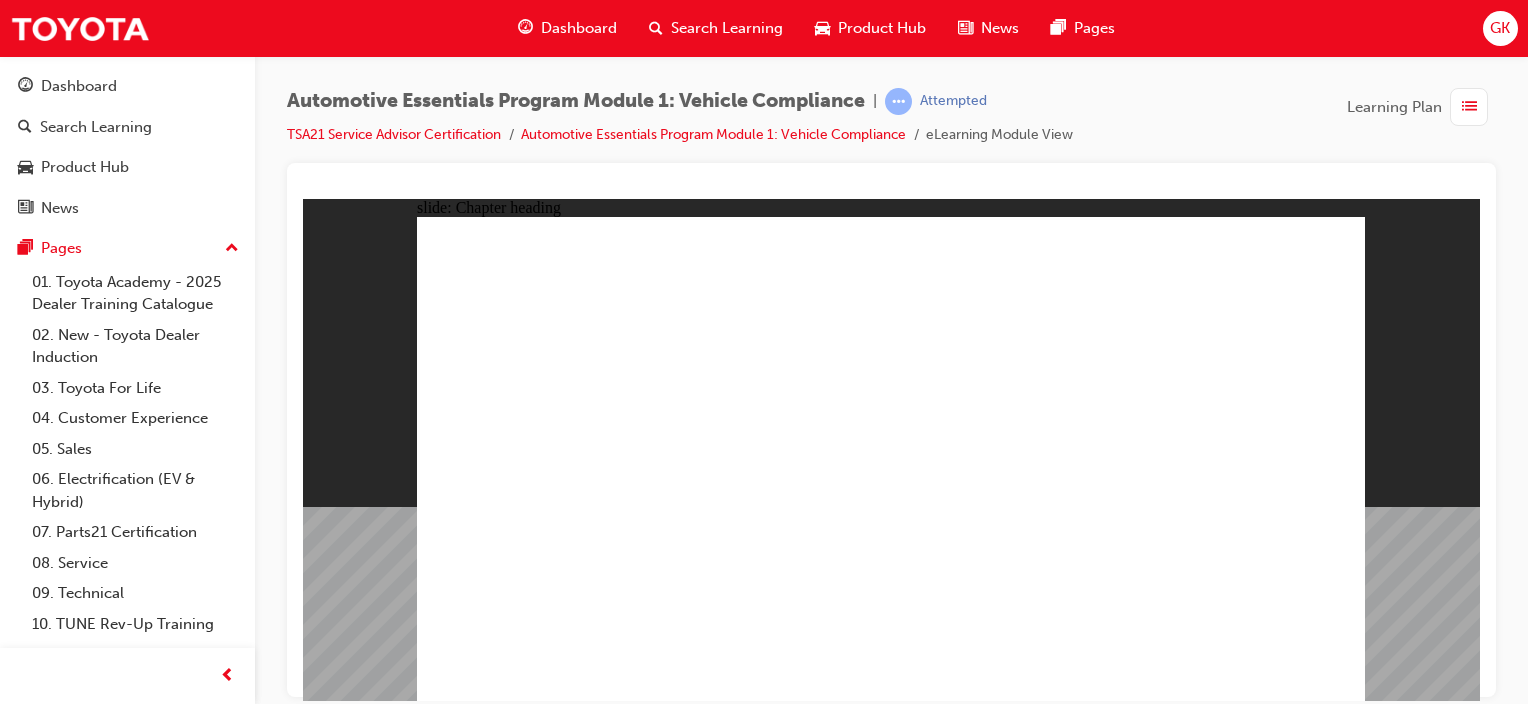 click 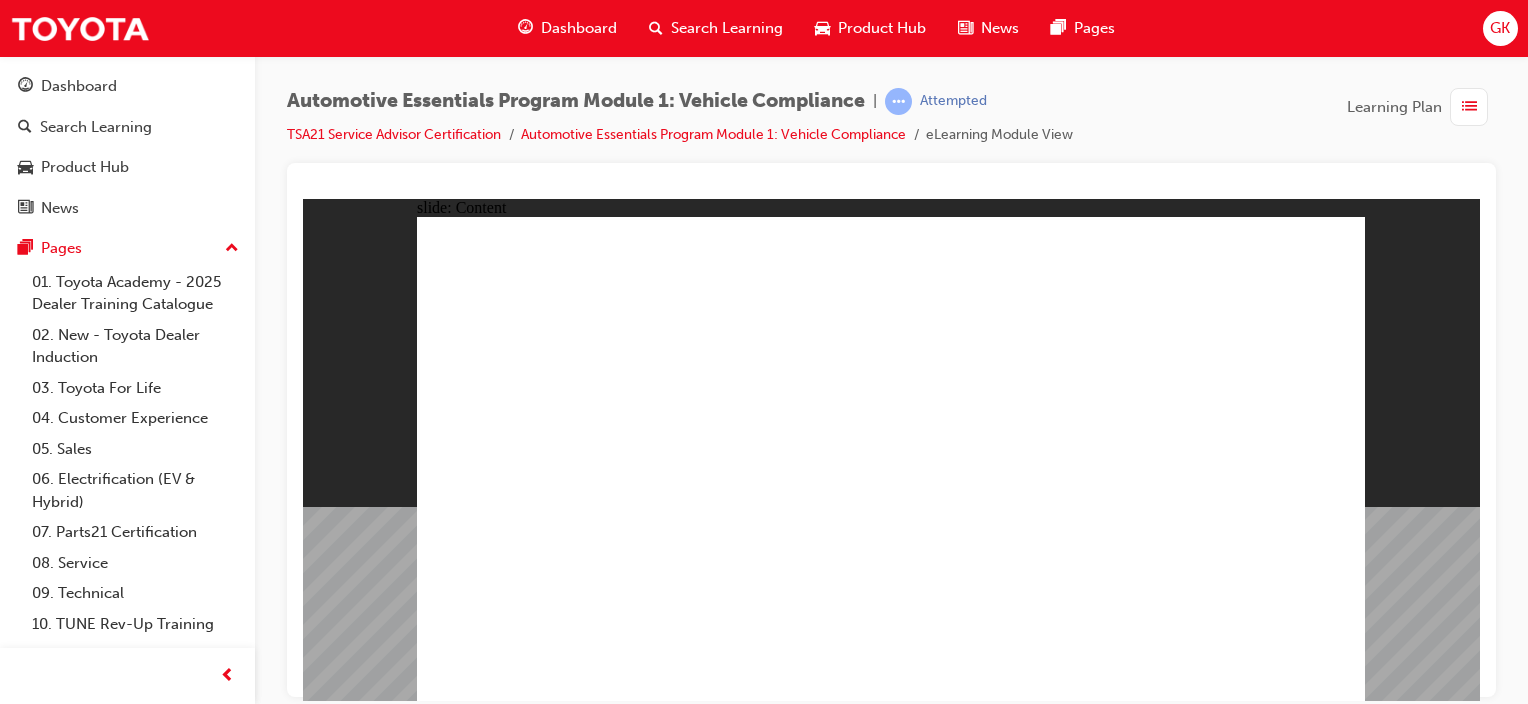 click 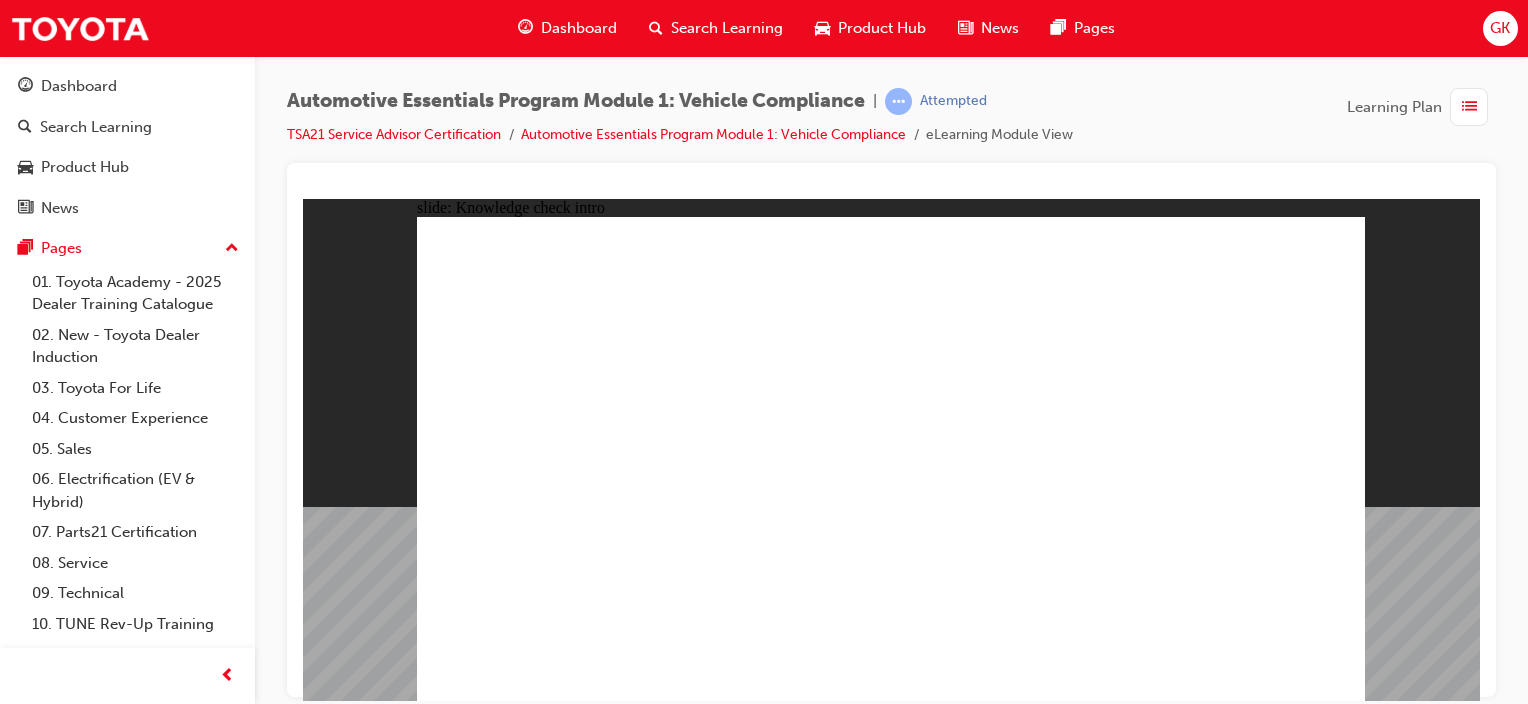 click 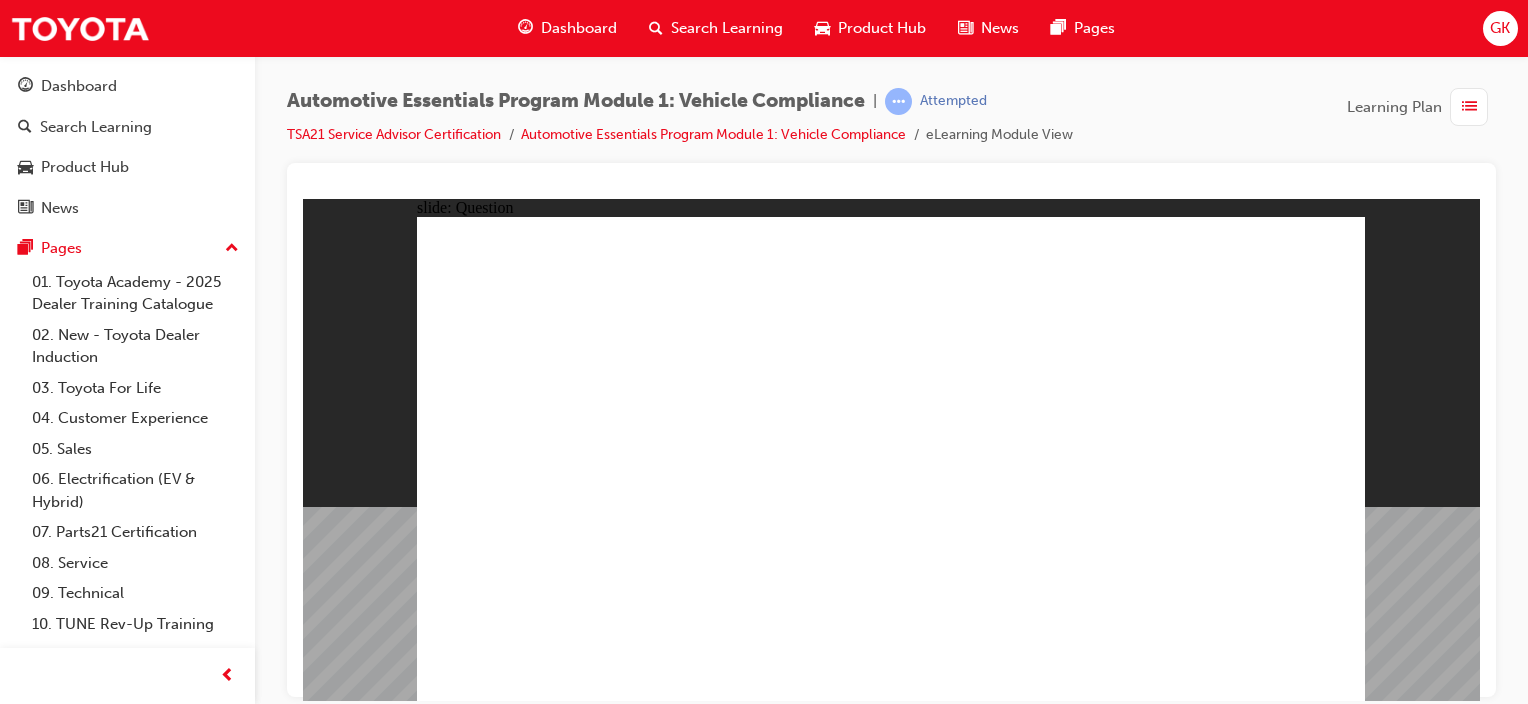click 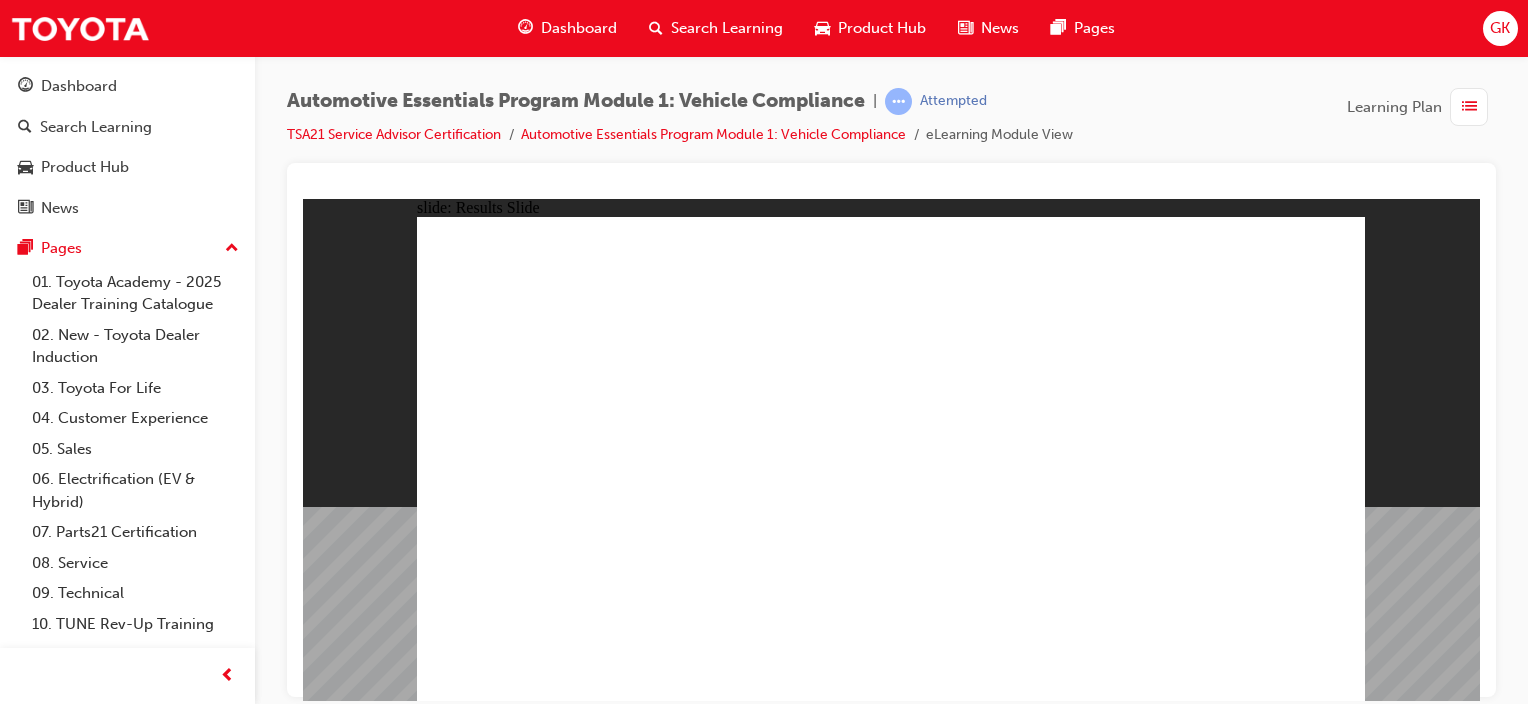 click 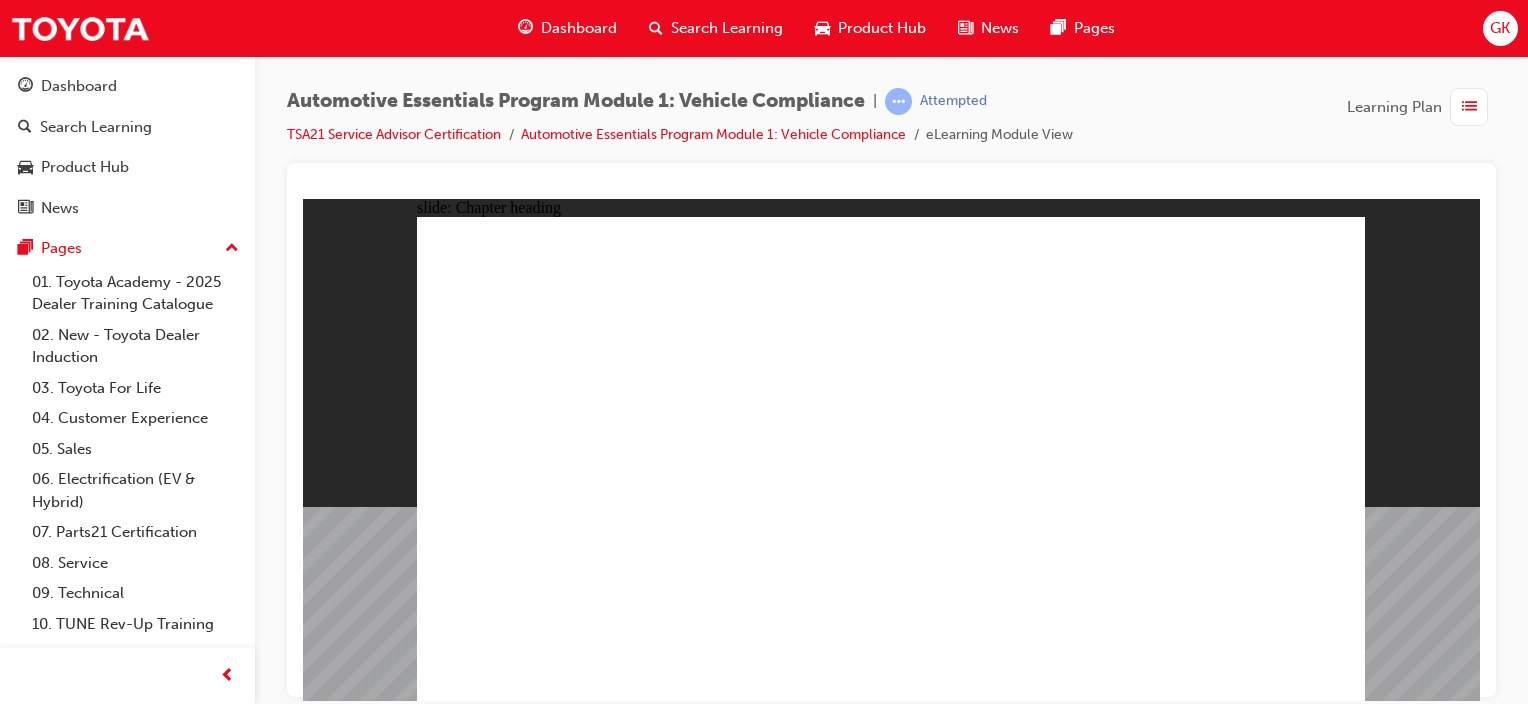 click 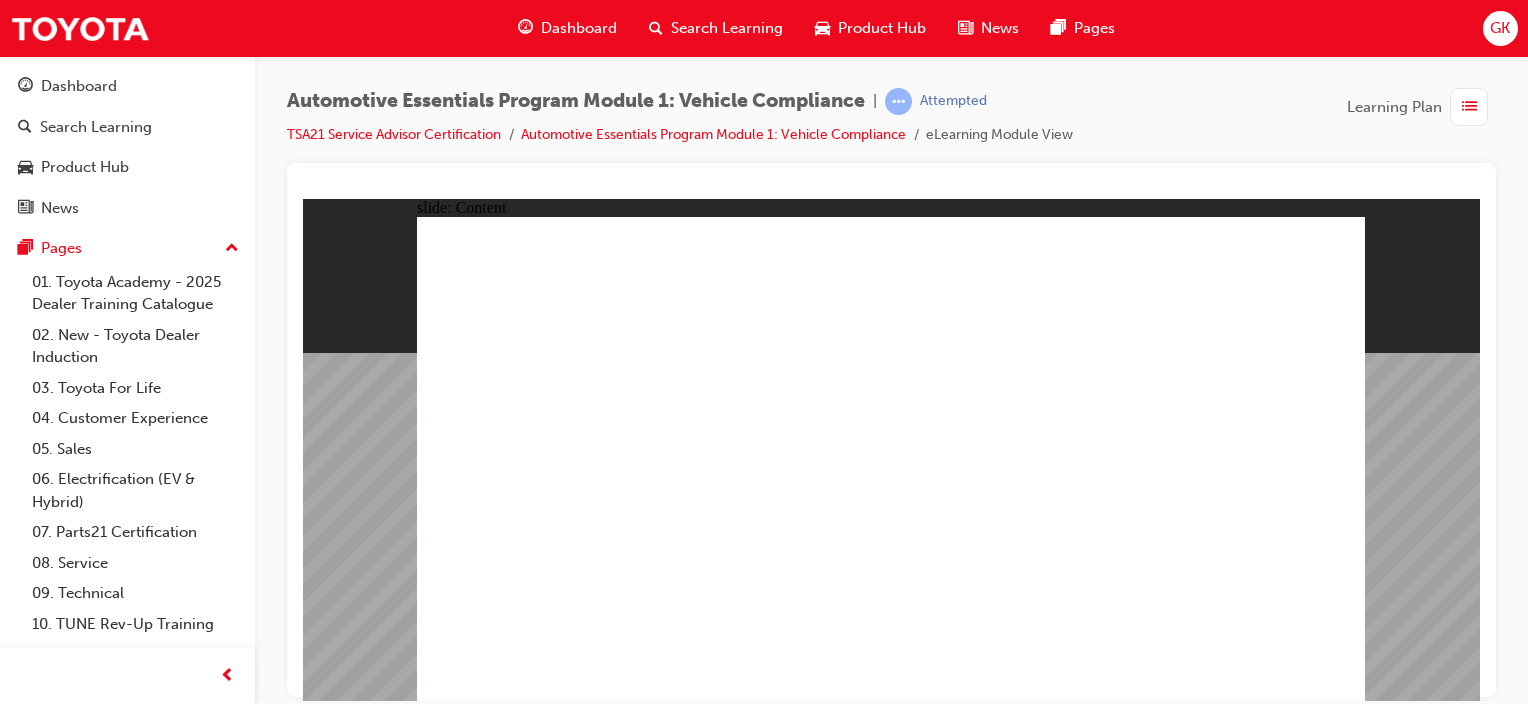 click 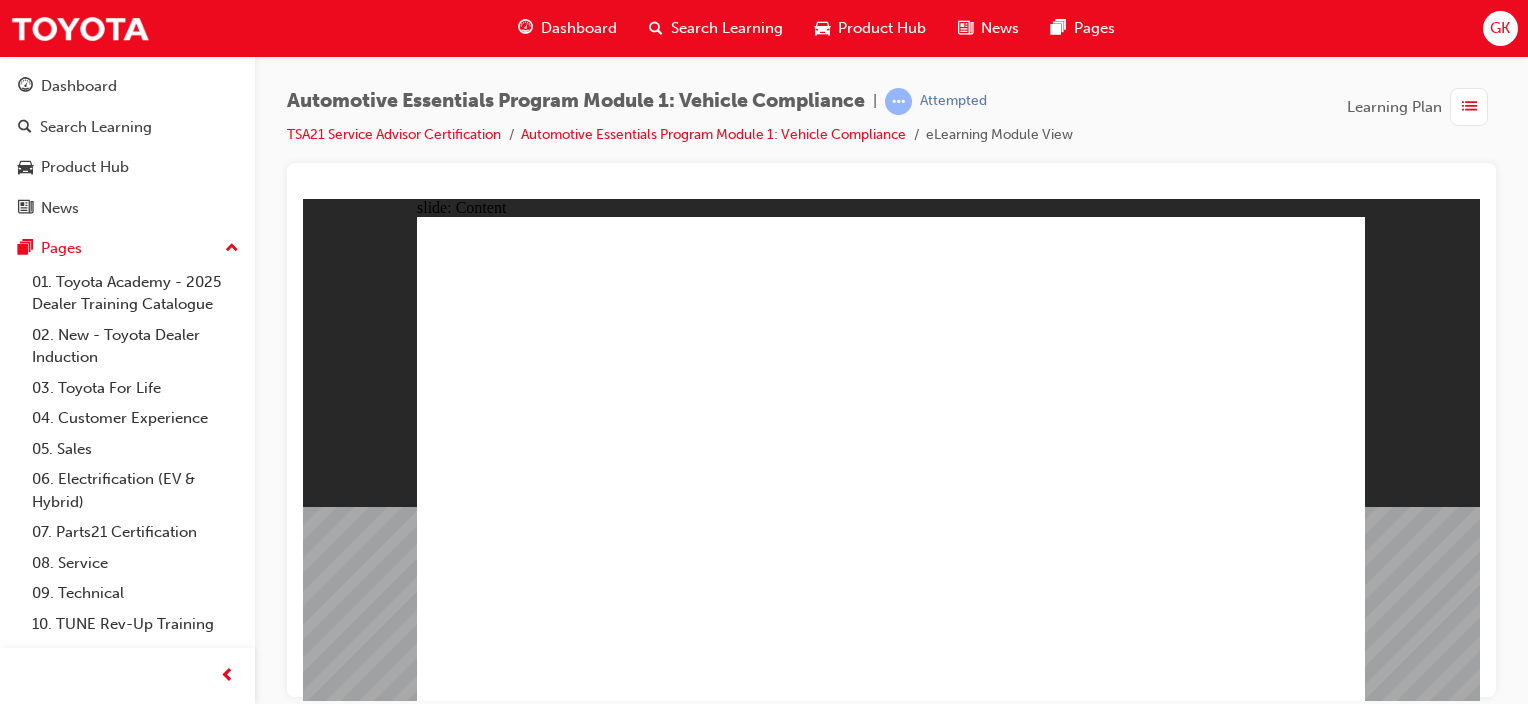 click 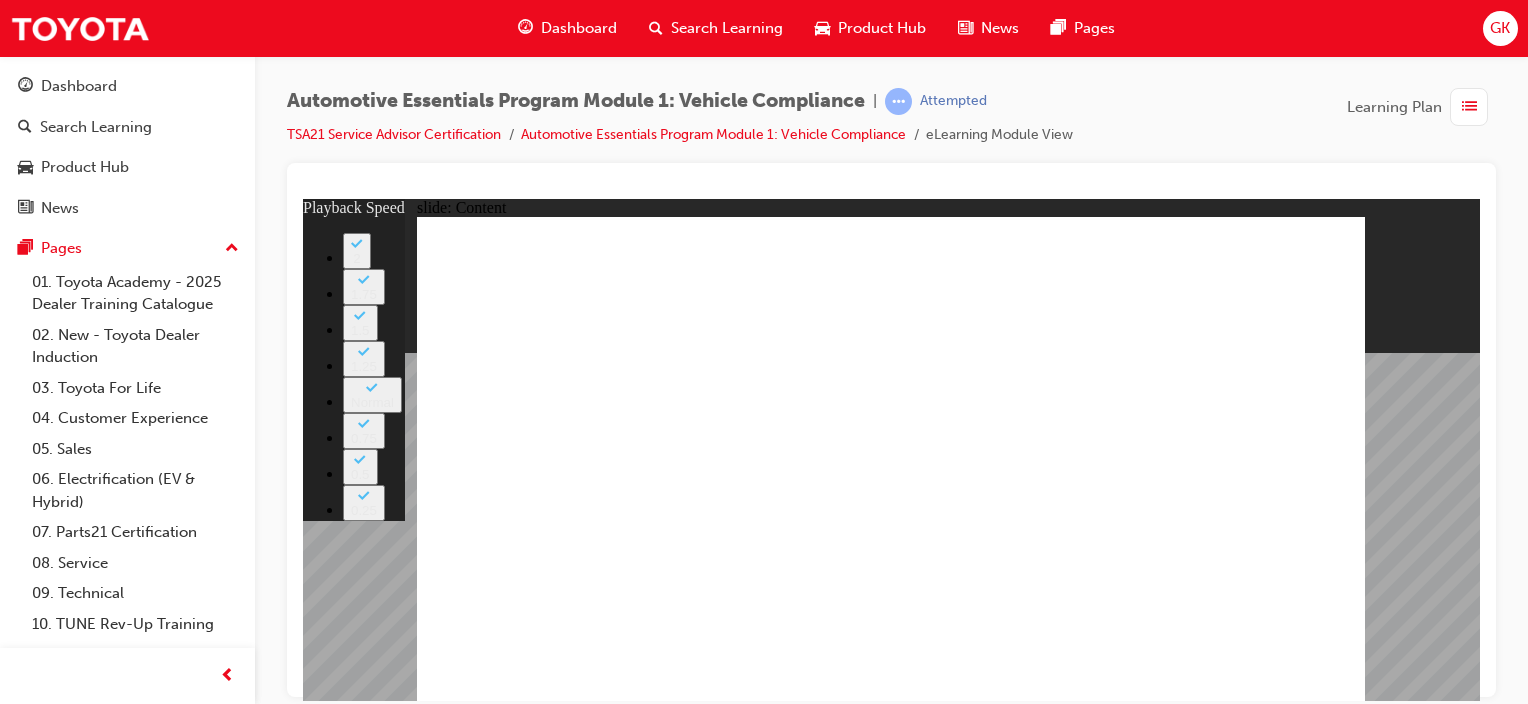 click 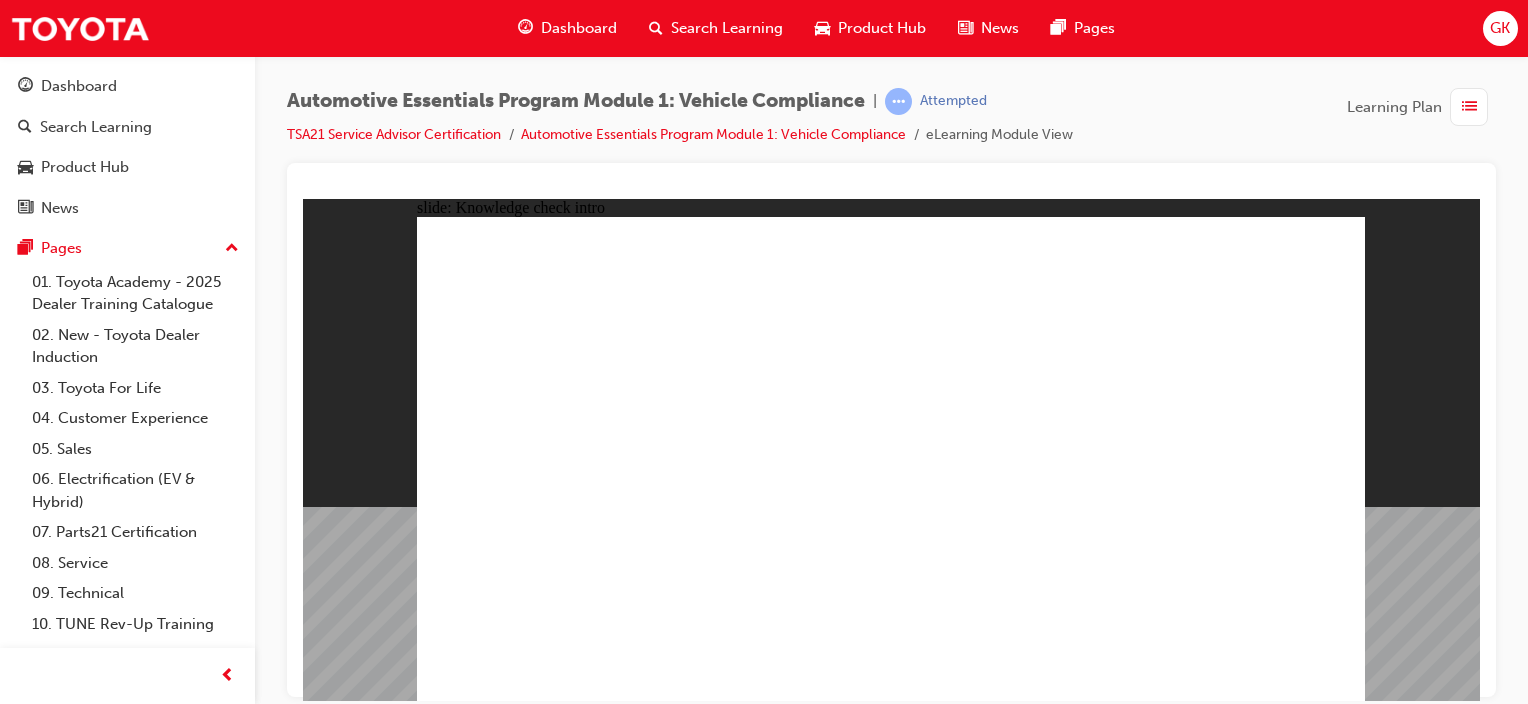 click 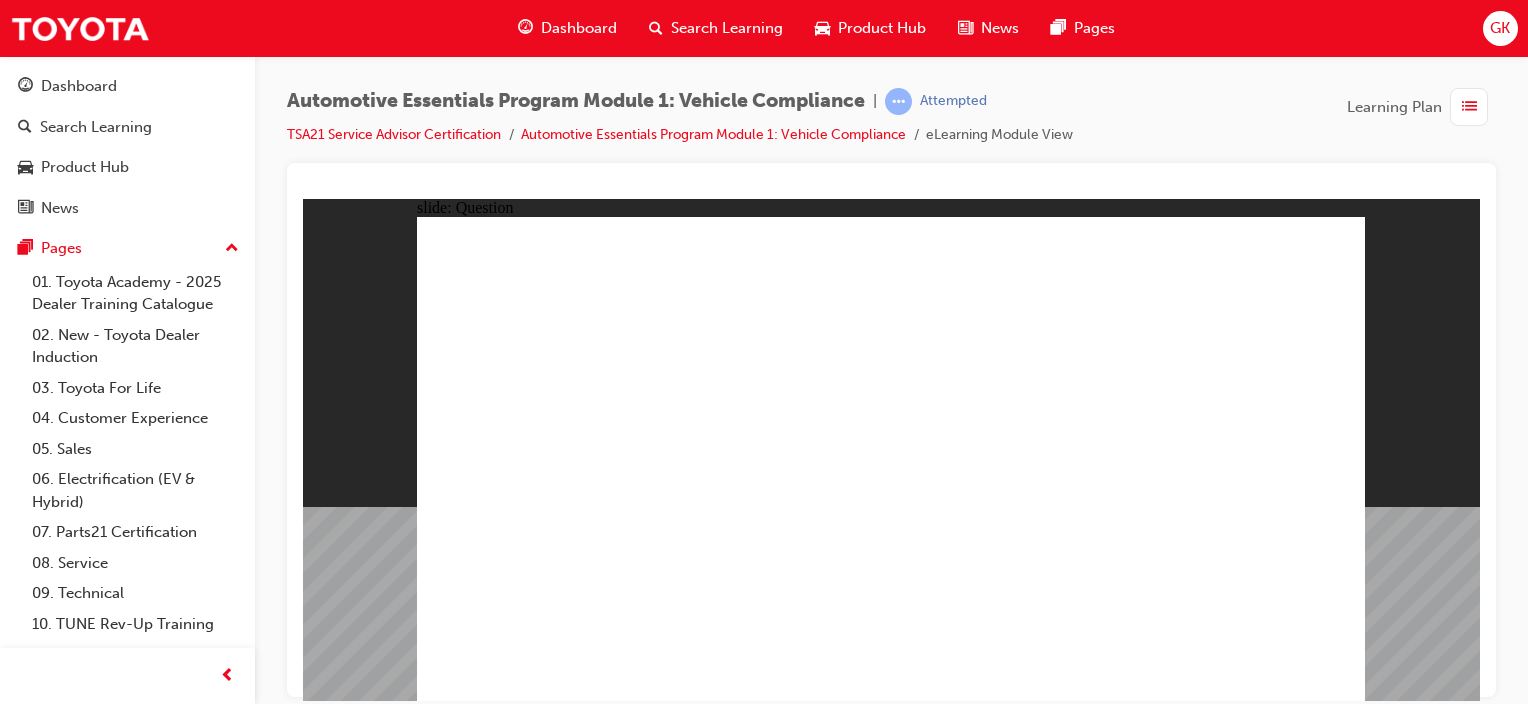 click 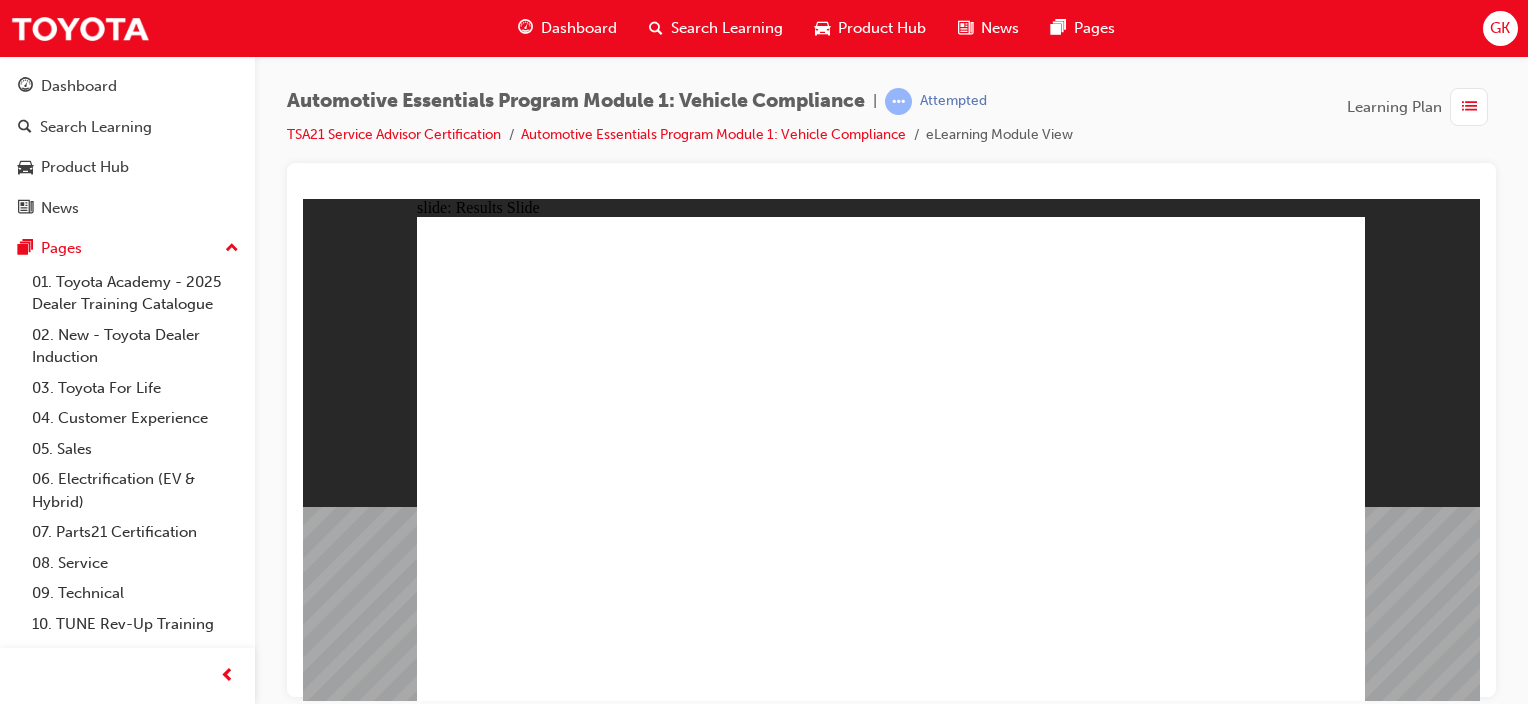 click 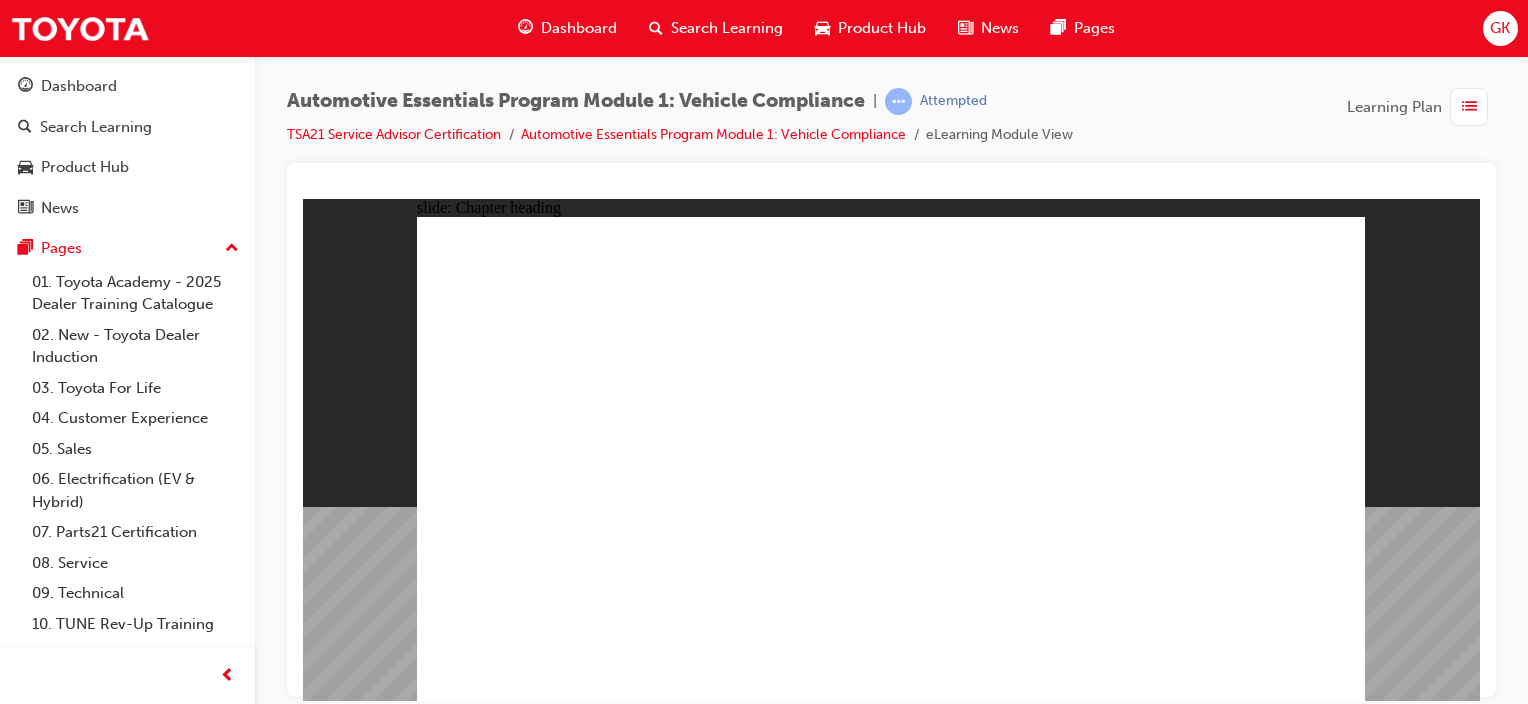 click 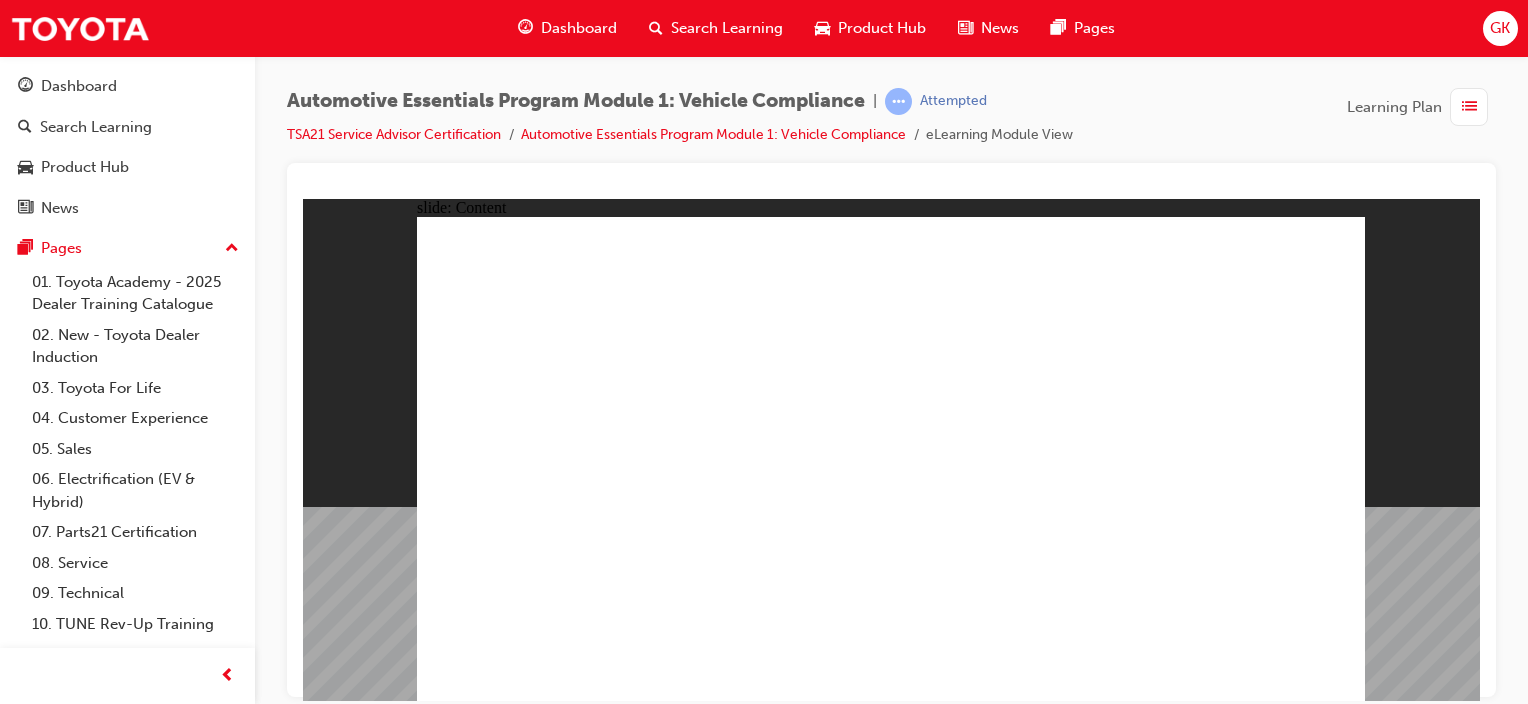 click 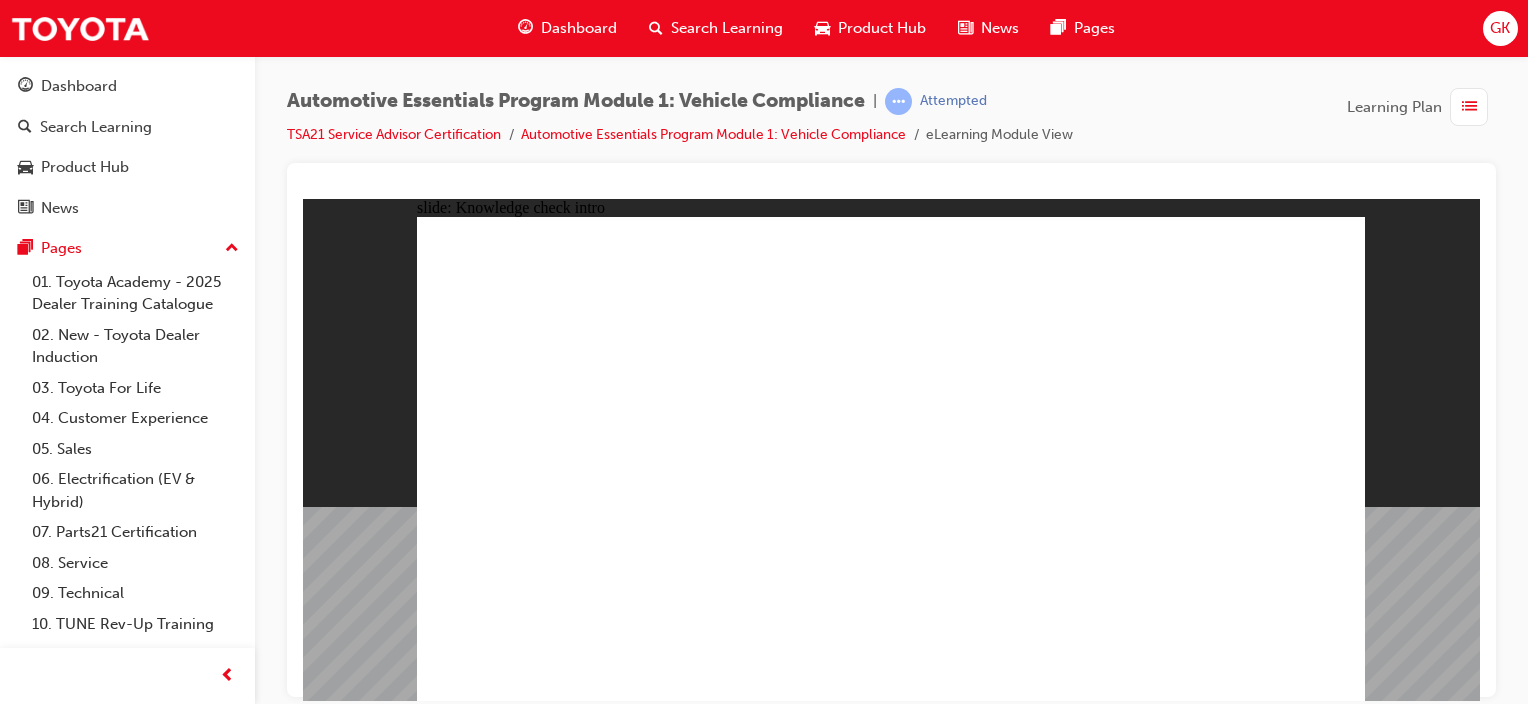 click 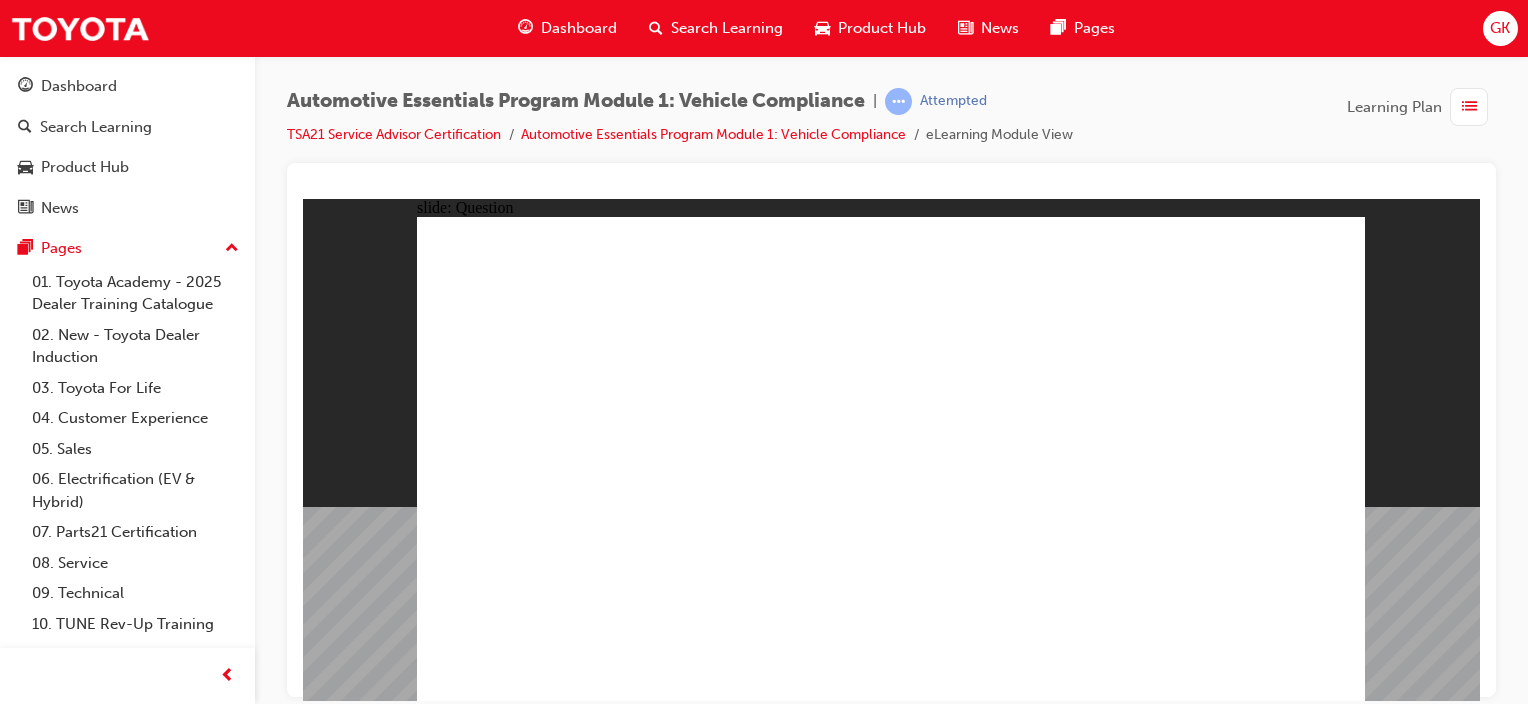 click 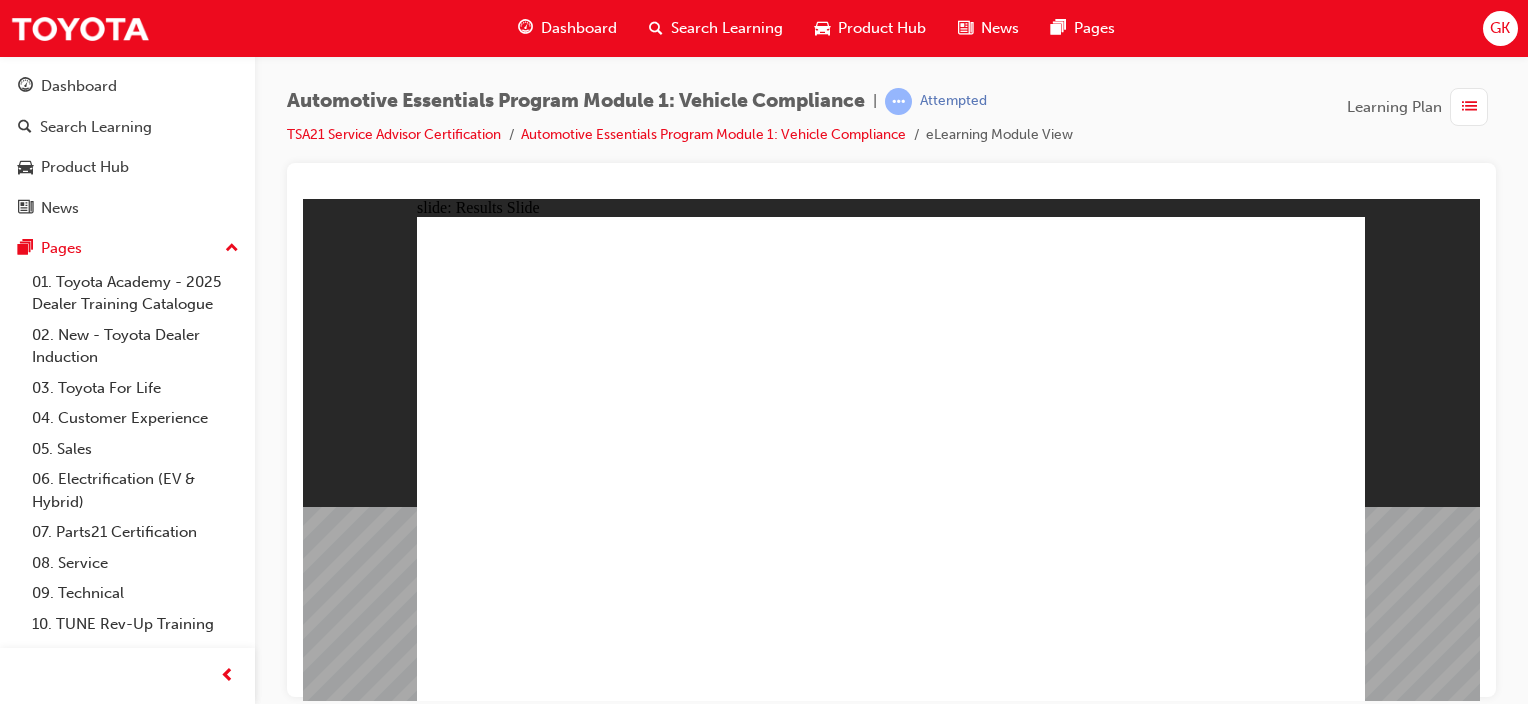 click 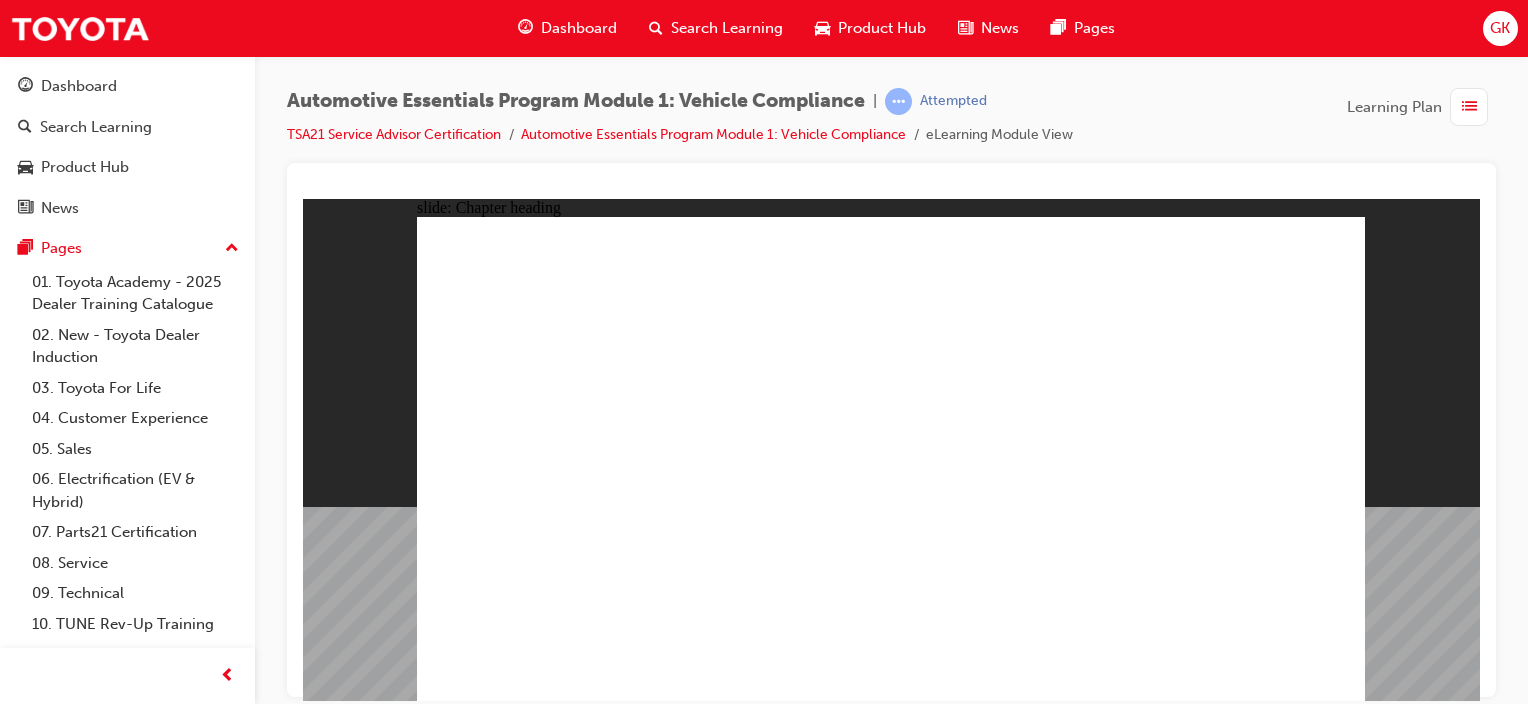 click 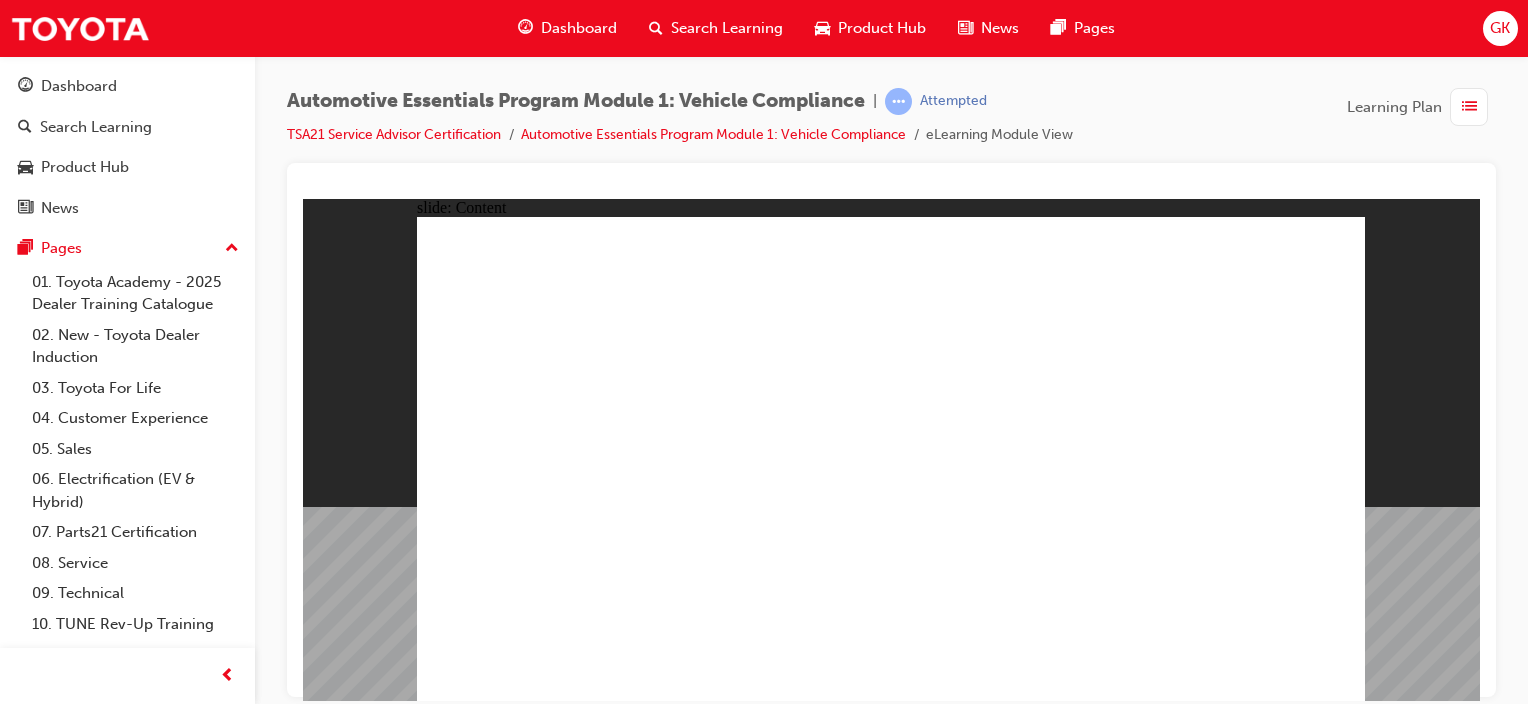 click 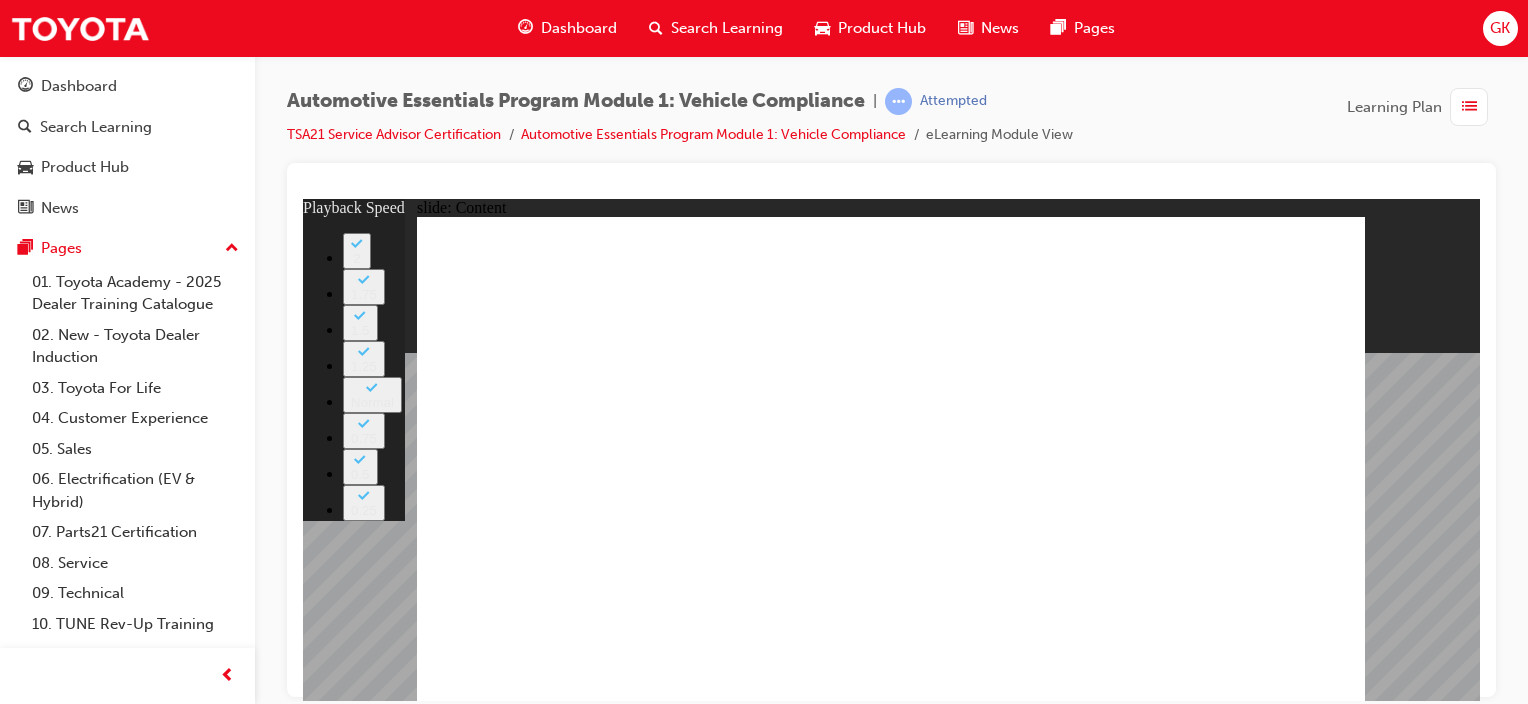 type on "35" 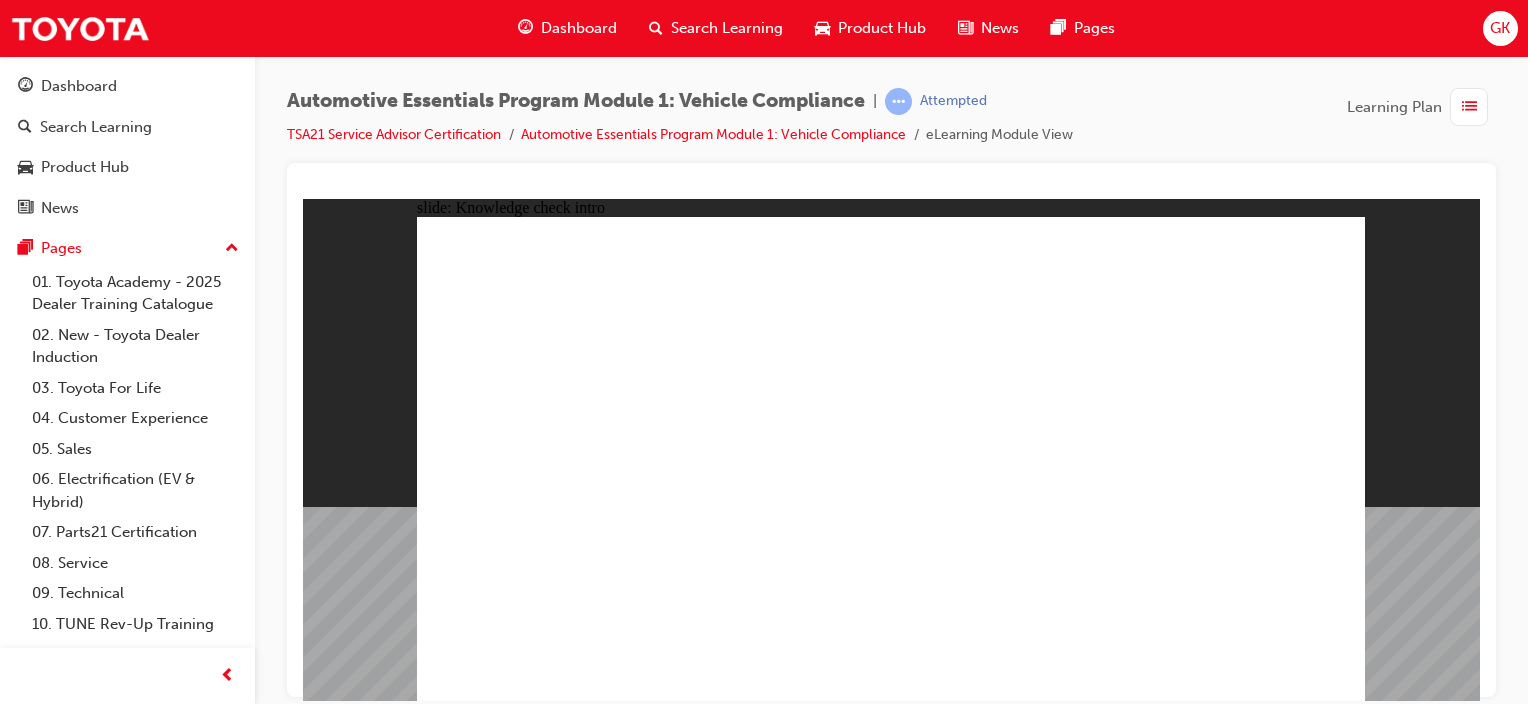 click 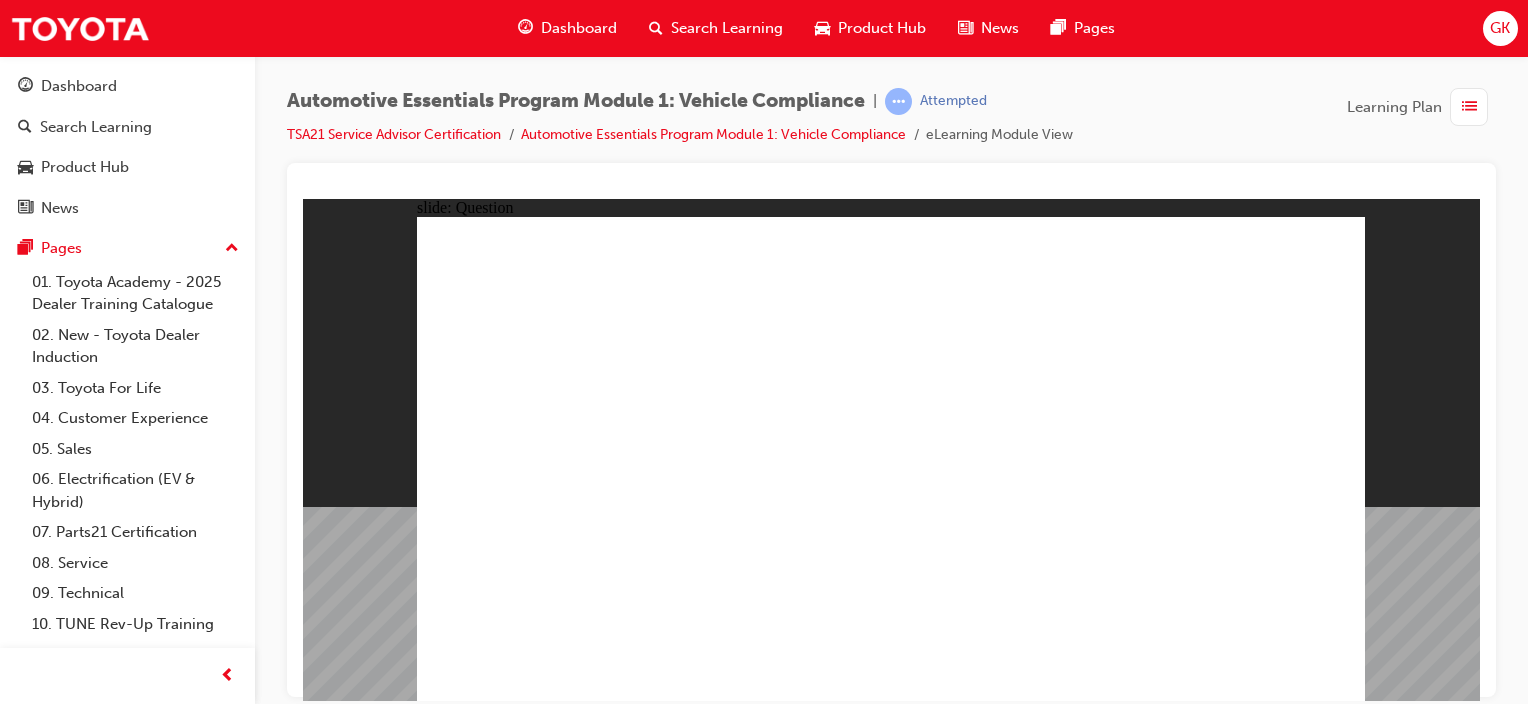 click 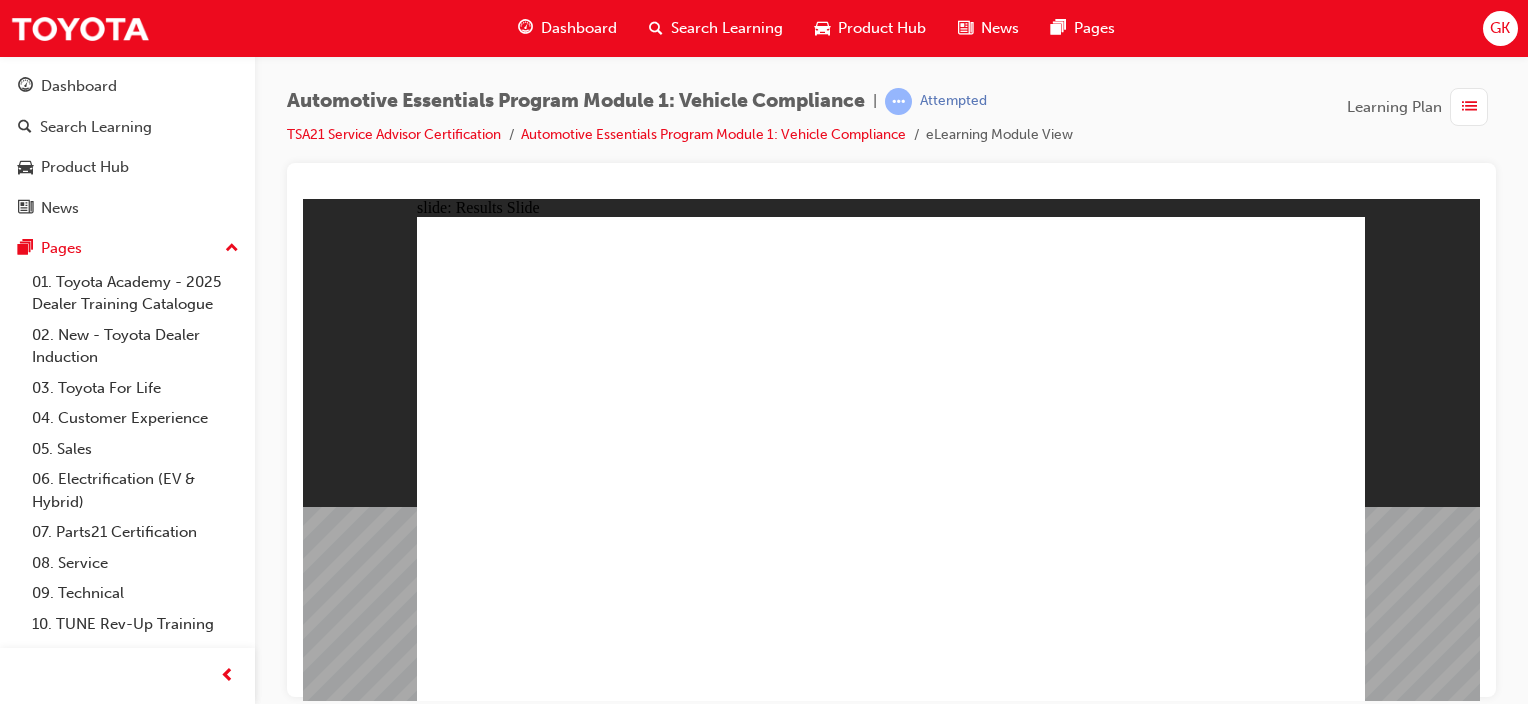 click 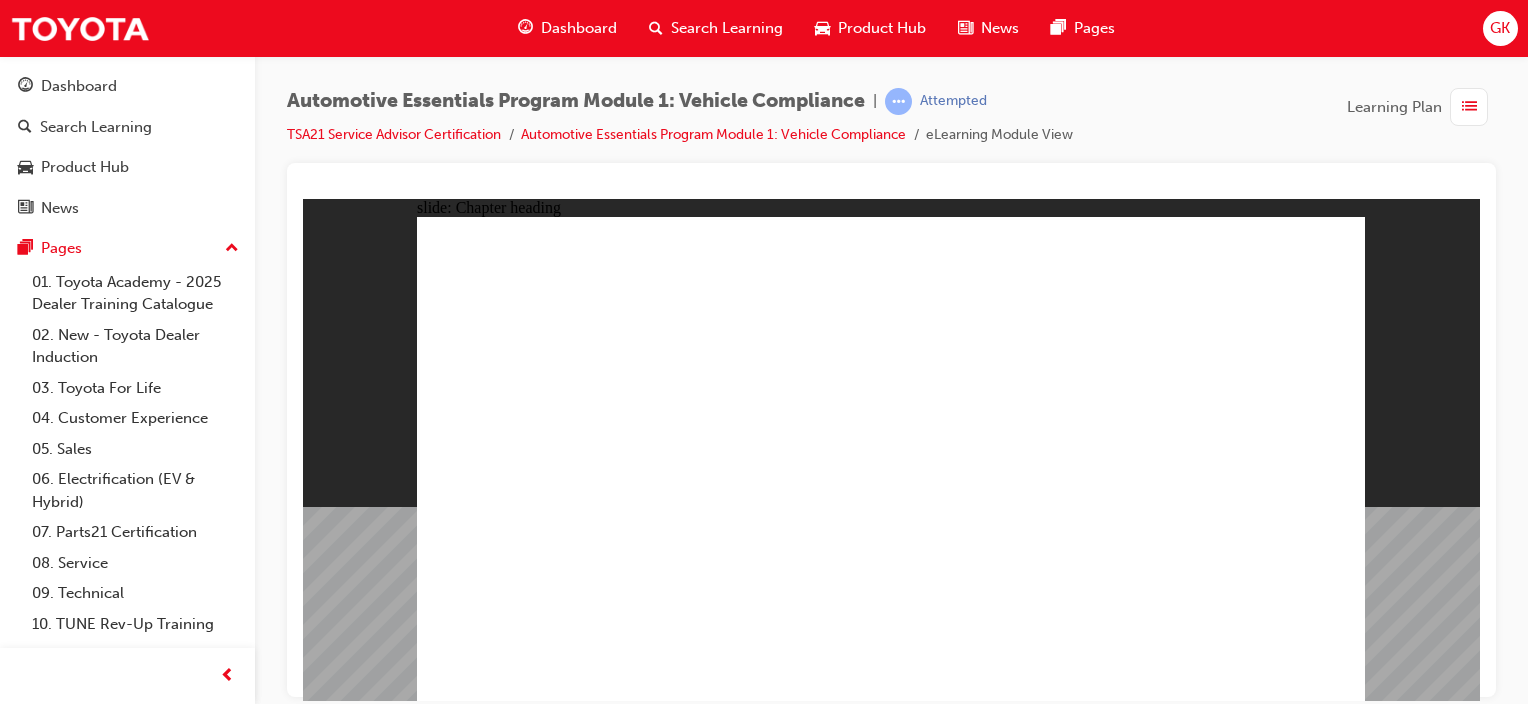click 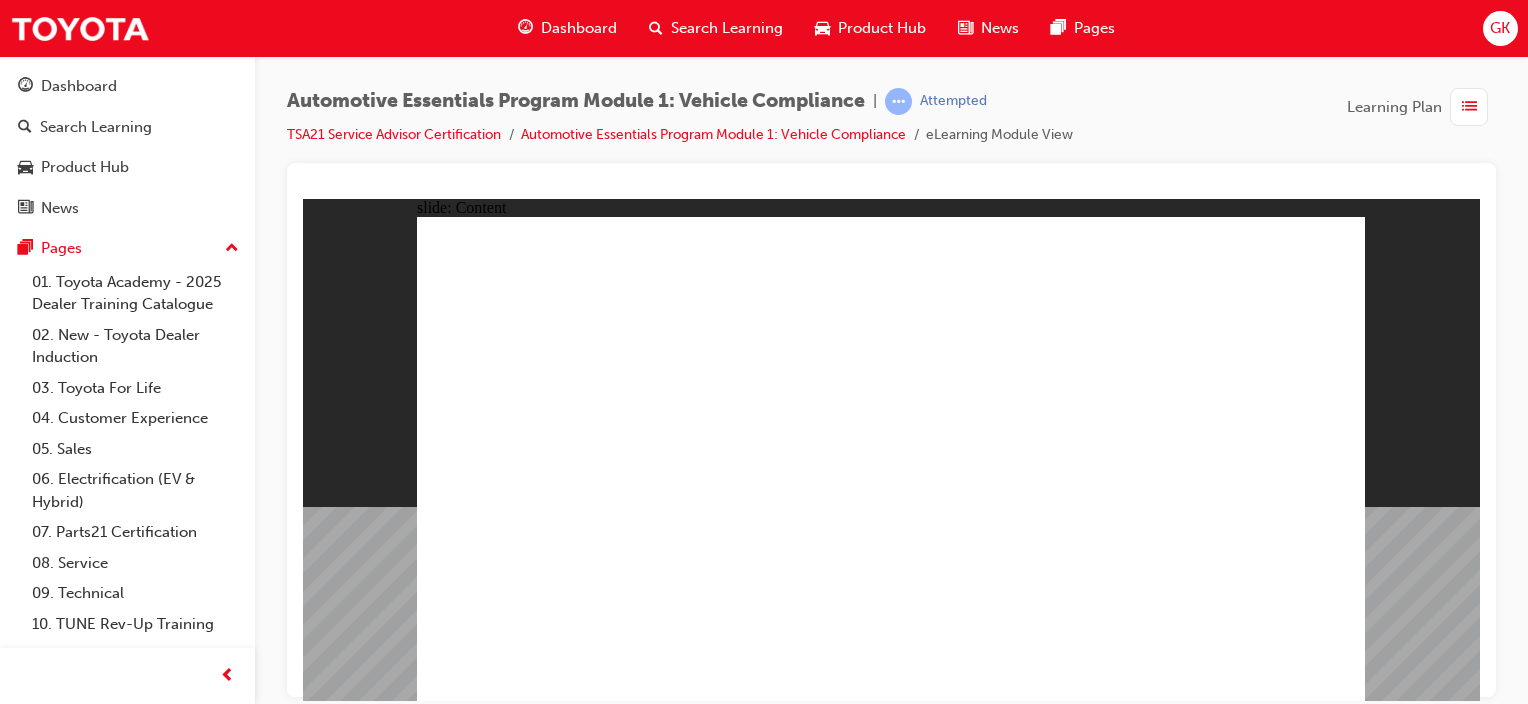 click 